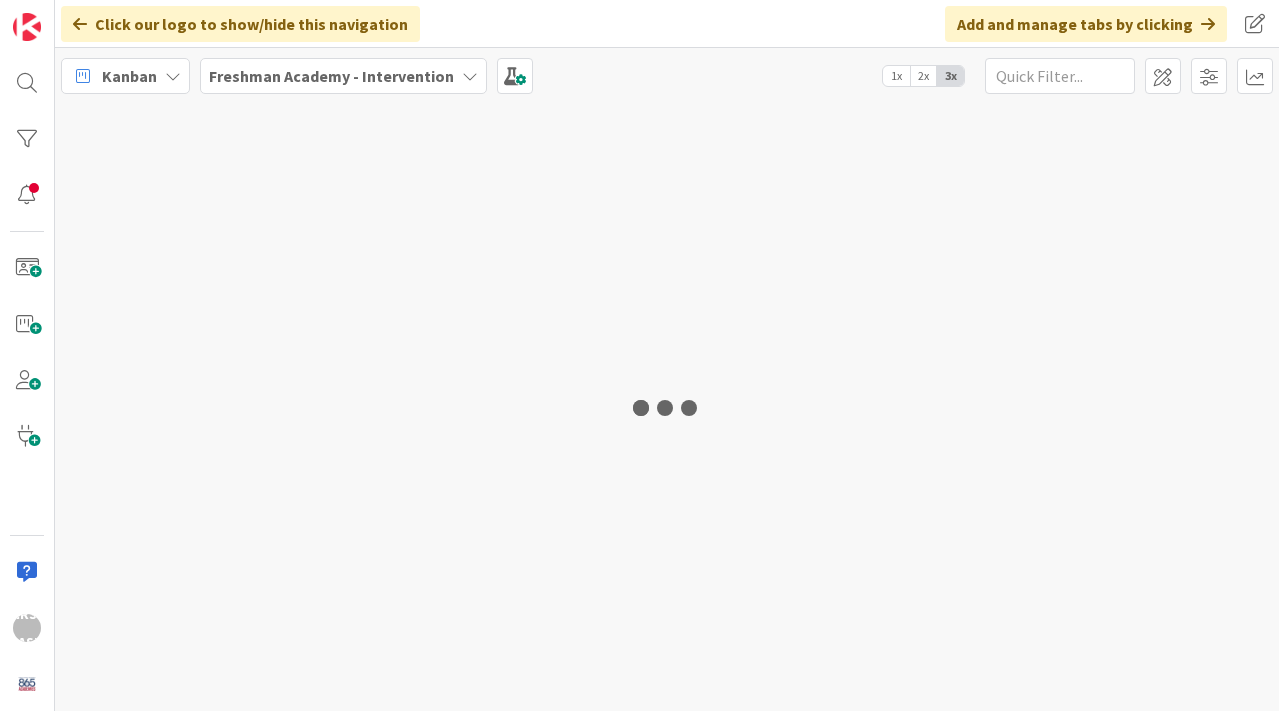 click at bounding box center (667, 407) 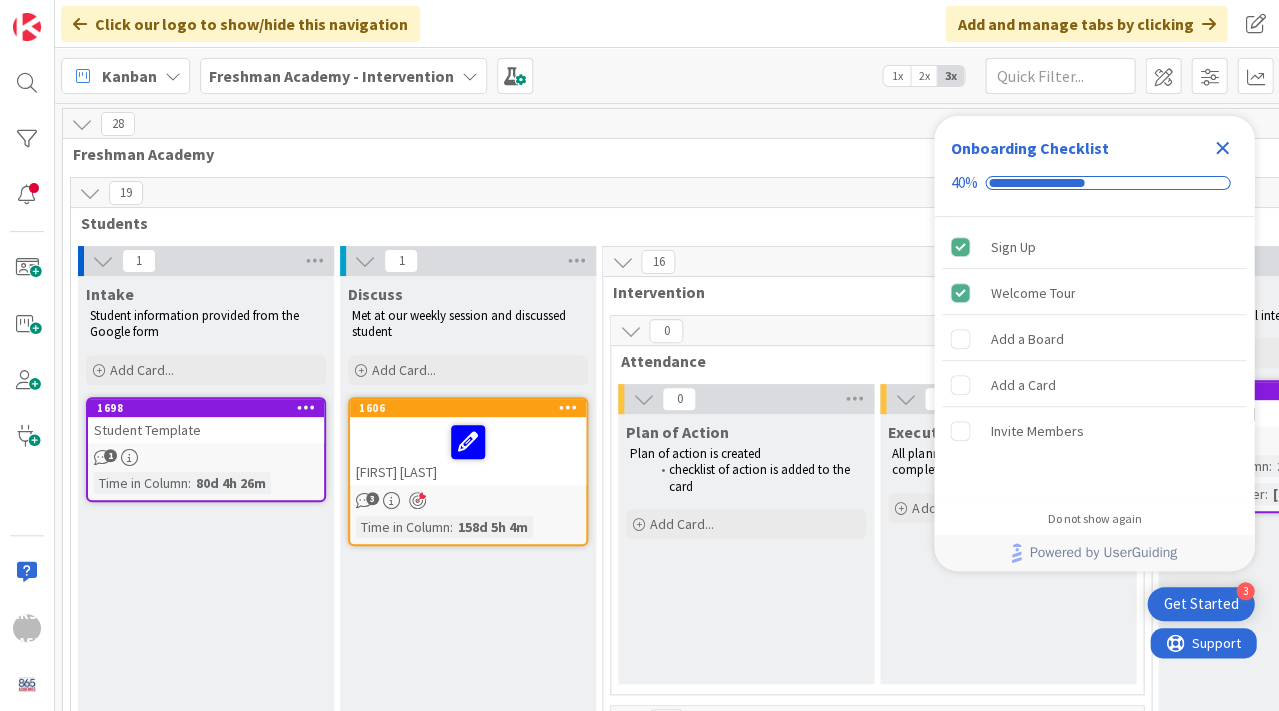 scroll, scrollTop: 0, scrollLeft: 0, axis: both 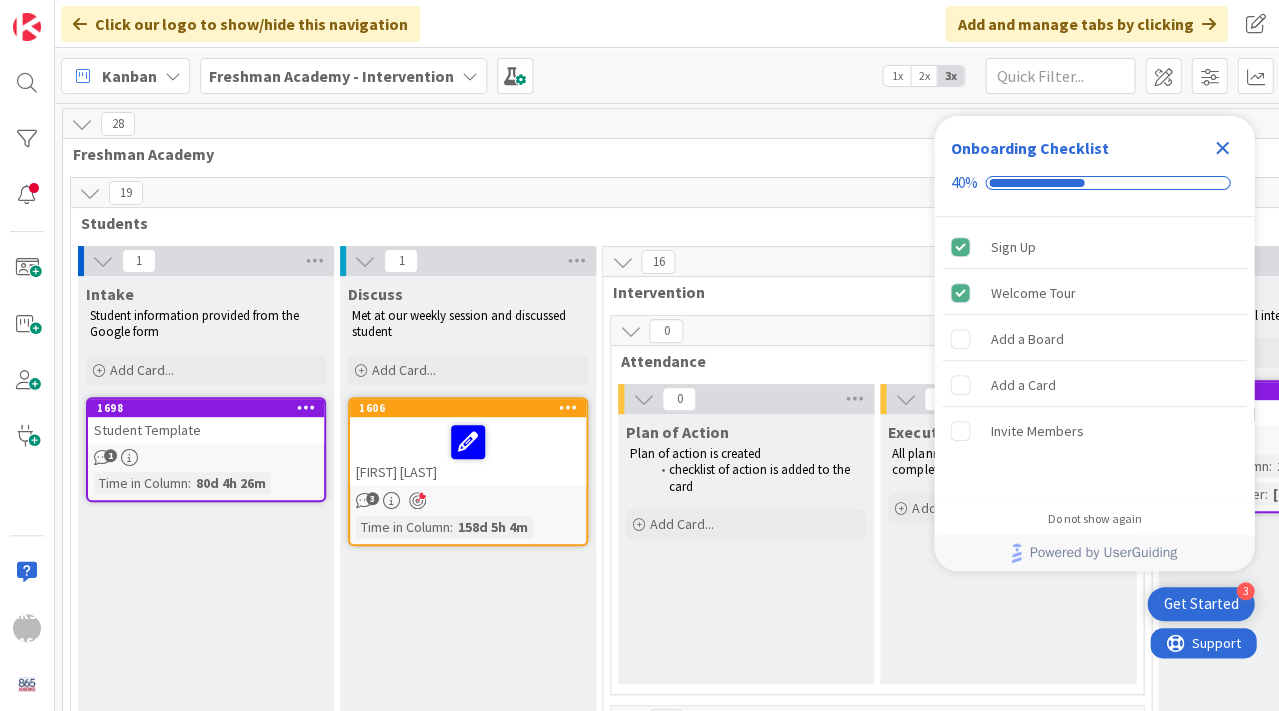 click 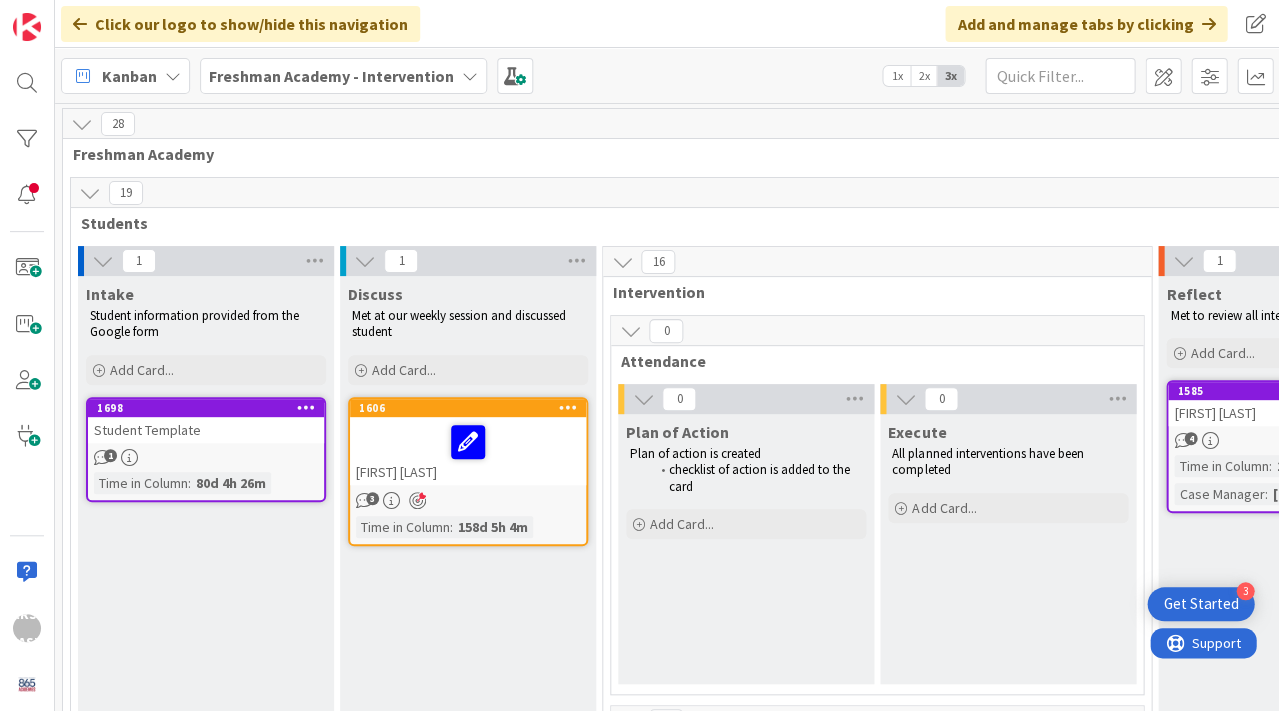 scroll, scrollTop: 0, scrollLeft: 0, axis: both 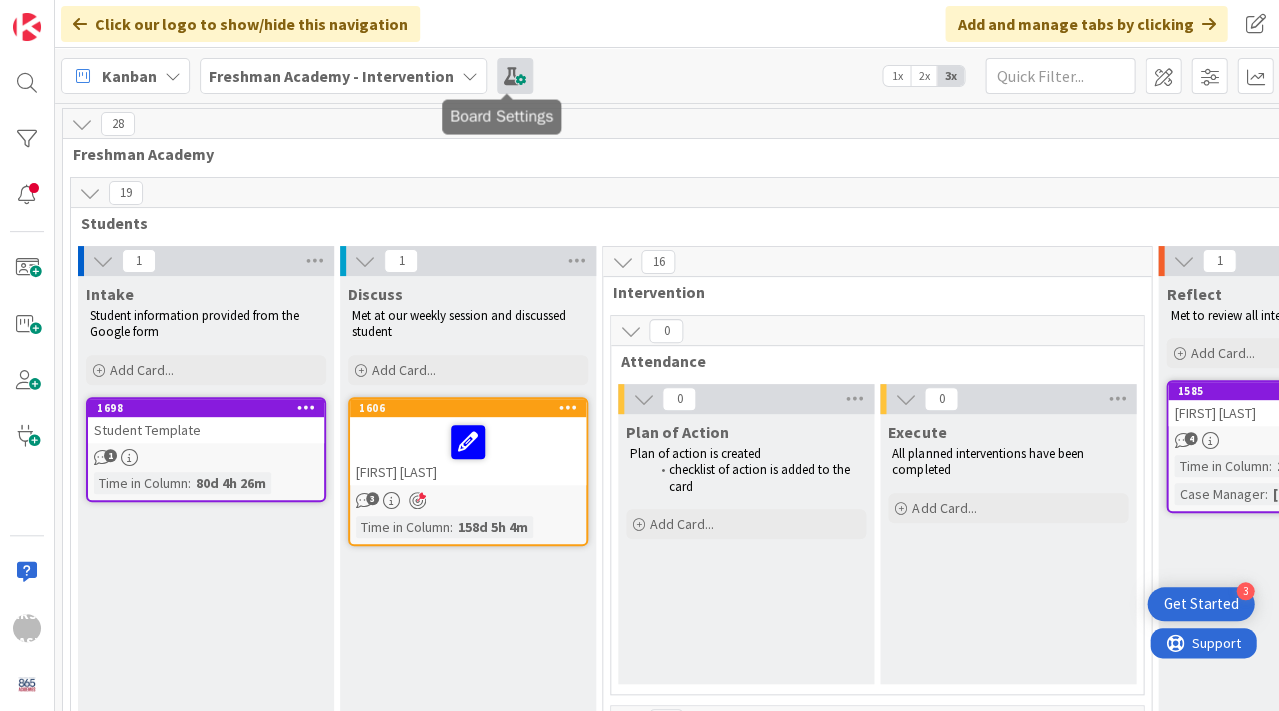 click at bounding box center [515, 76] 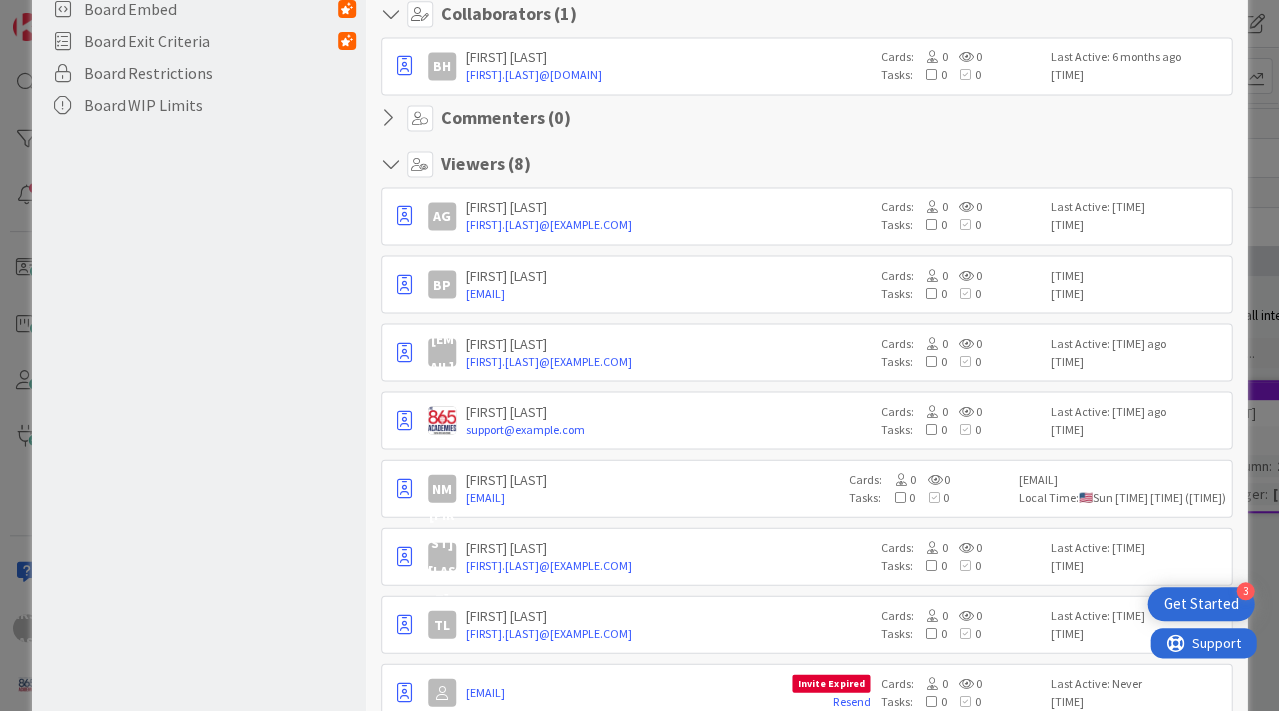 scroll, scrollTop: 632, scrollLeft: 0, axis: vertical 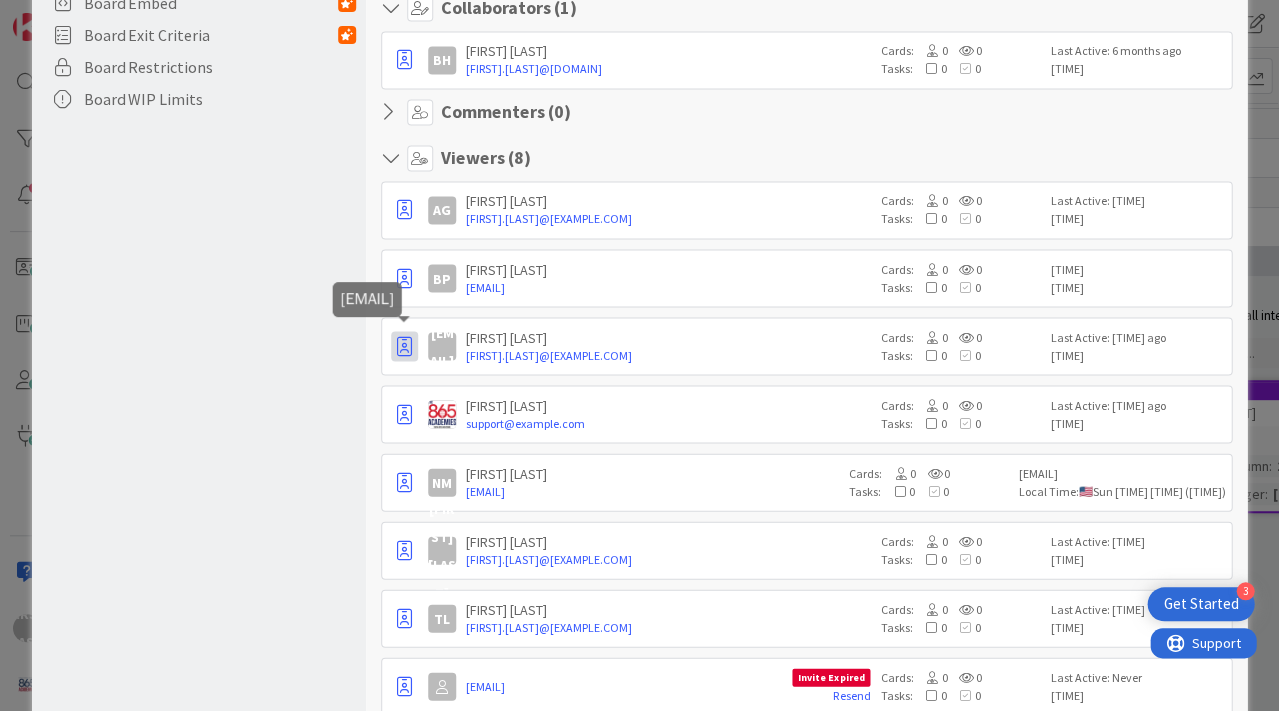 click at bounding box center (404, 346) 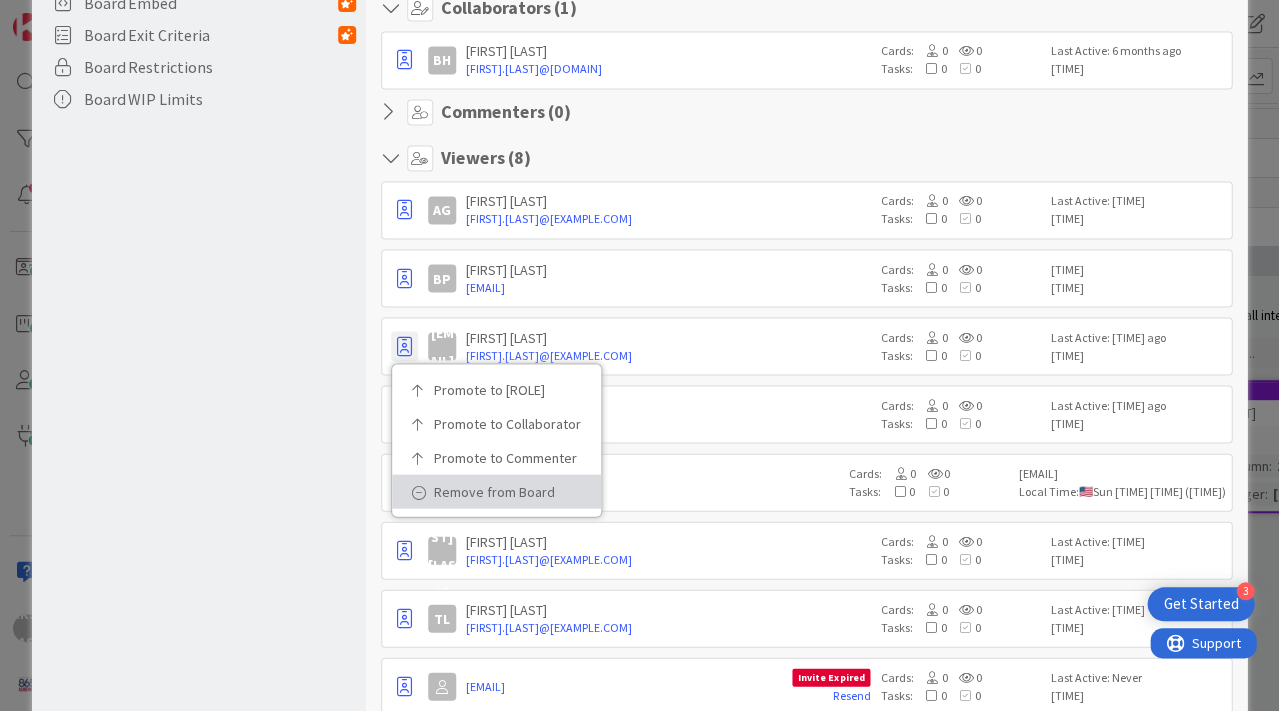 click on "Remove from Board" at bounding box center (503, 491) 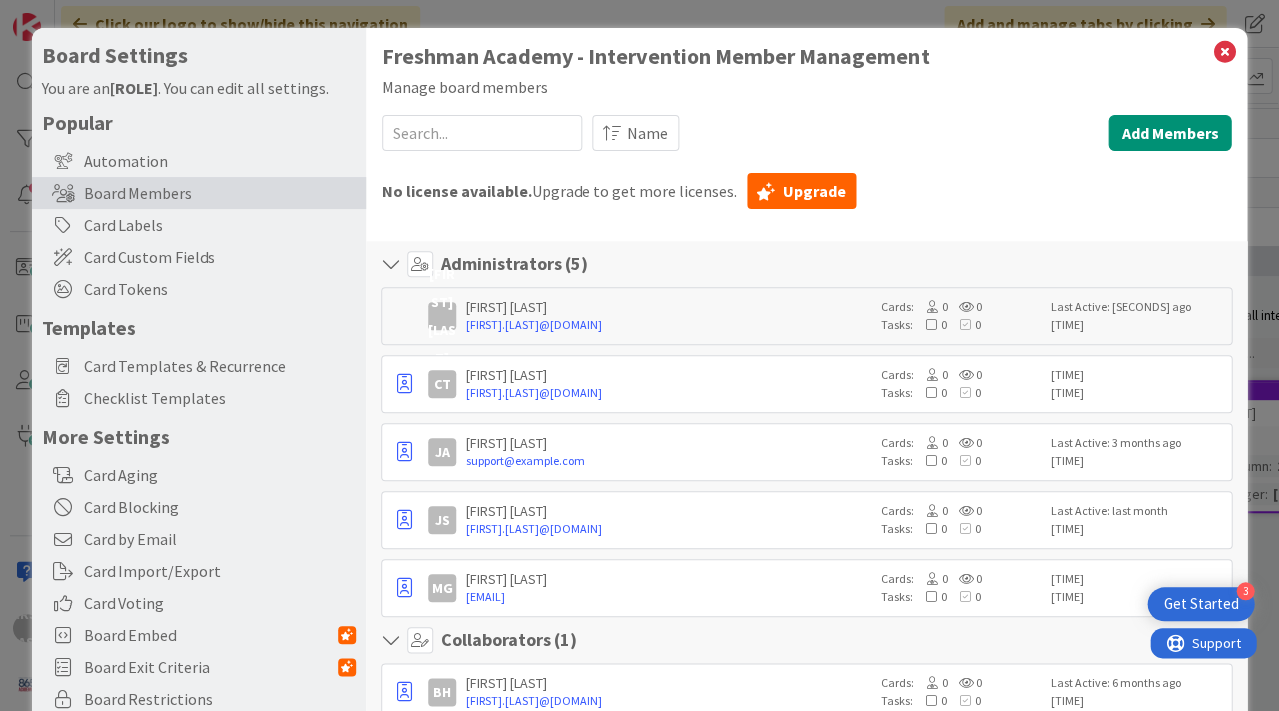 scroll, scrollTop: 0, scrollLeft: 0, axis: both 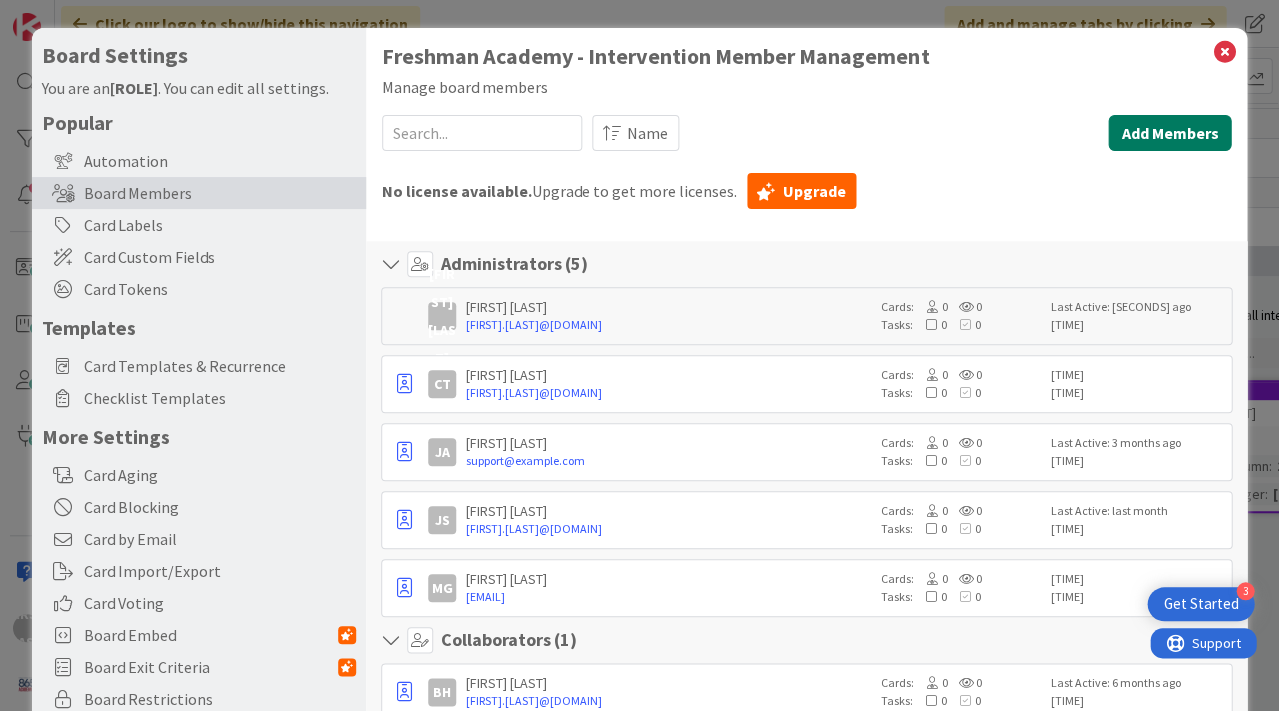 click on "Add Members" at bounding box center [1169, 133] 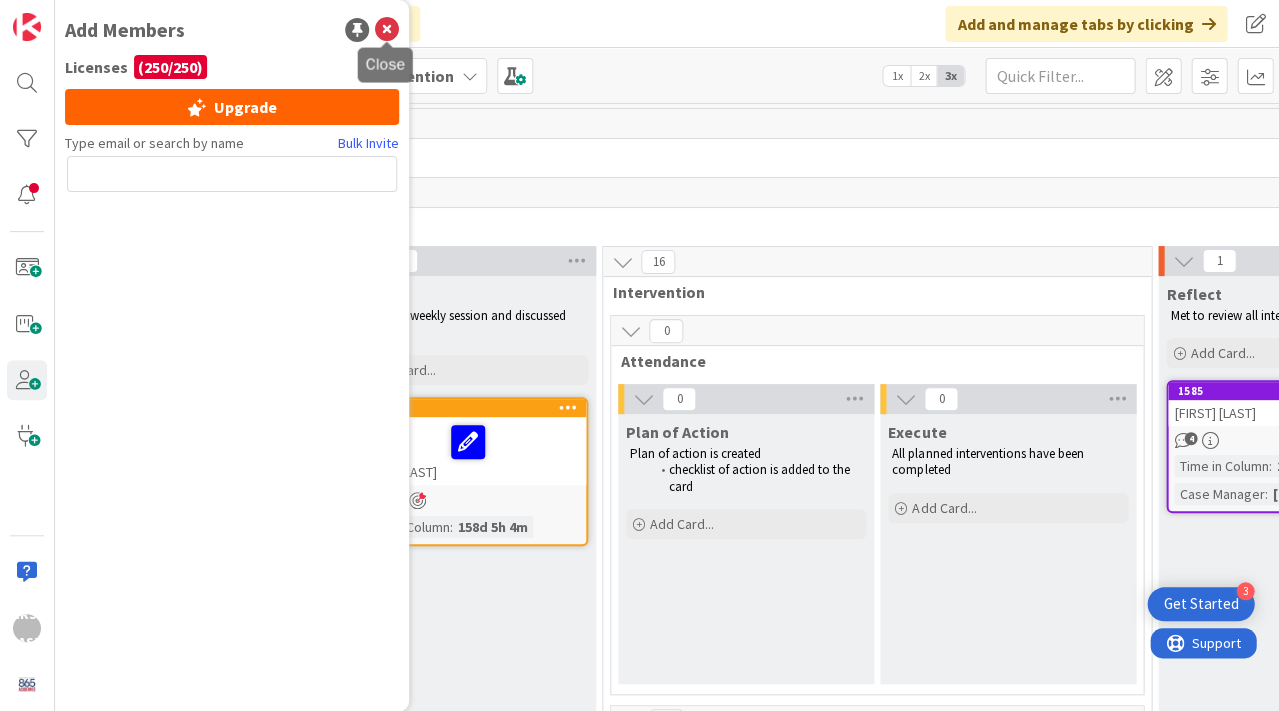 click at bounding box center [387, 30] 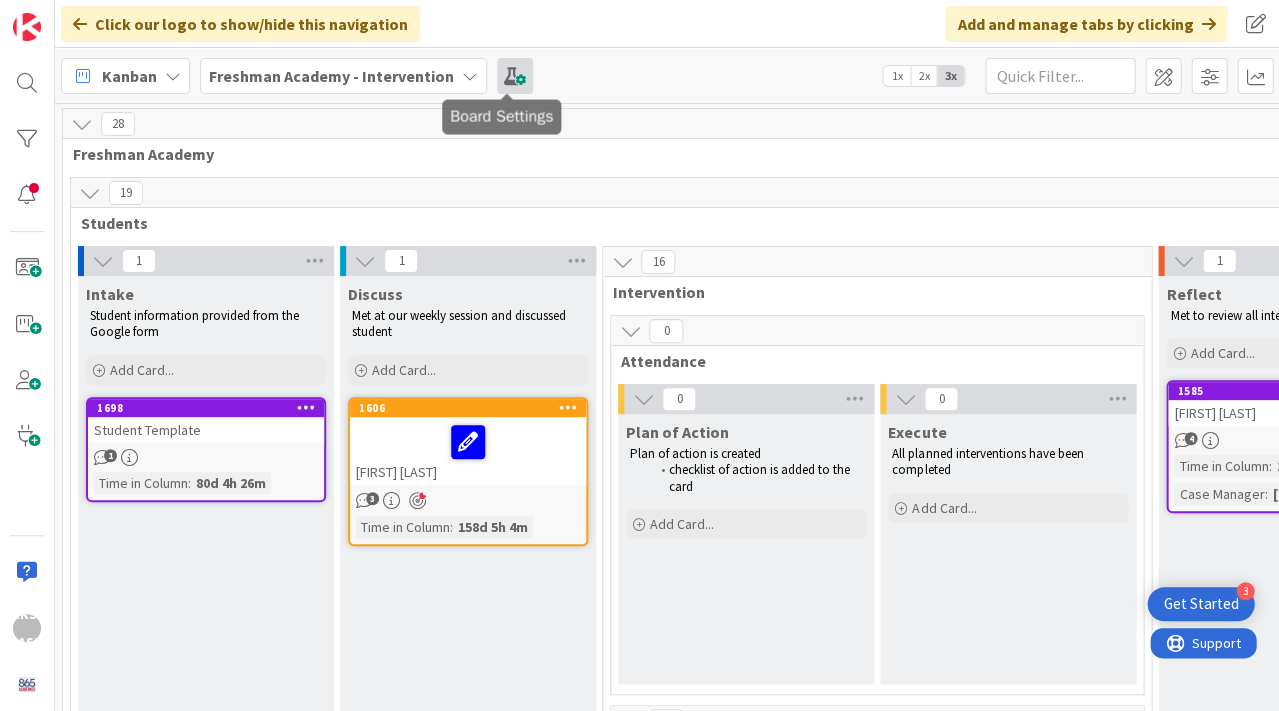 click at bounding box center [515, 76] 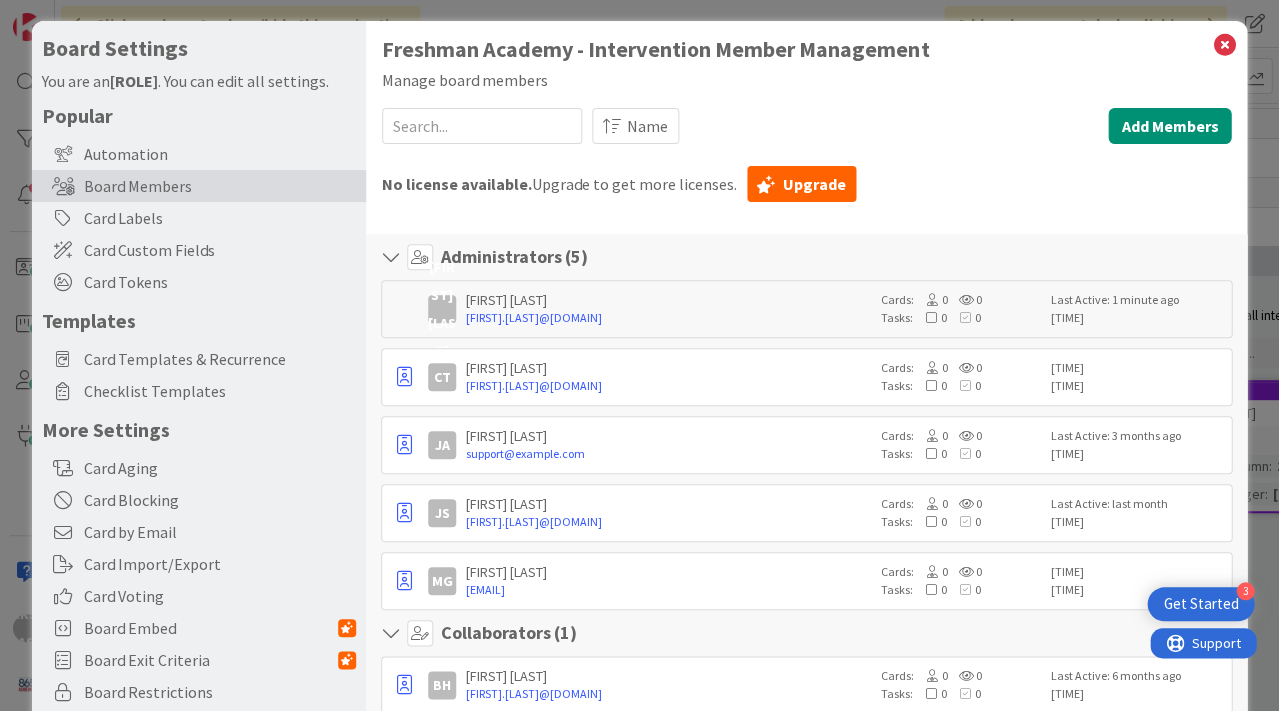 scroll, scrollTop: 4, scrollLeft: 0, axis: vertical 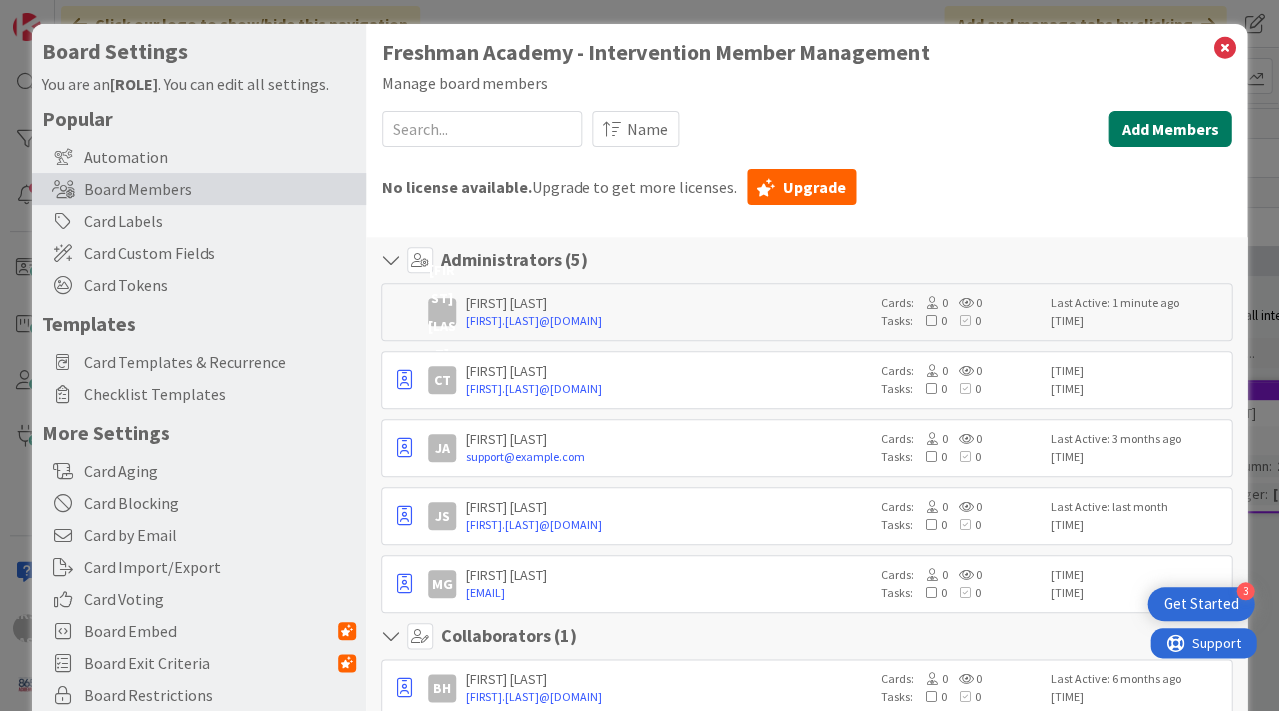 click on "Add Members" at bounding box center [1169, 129] 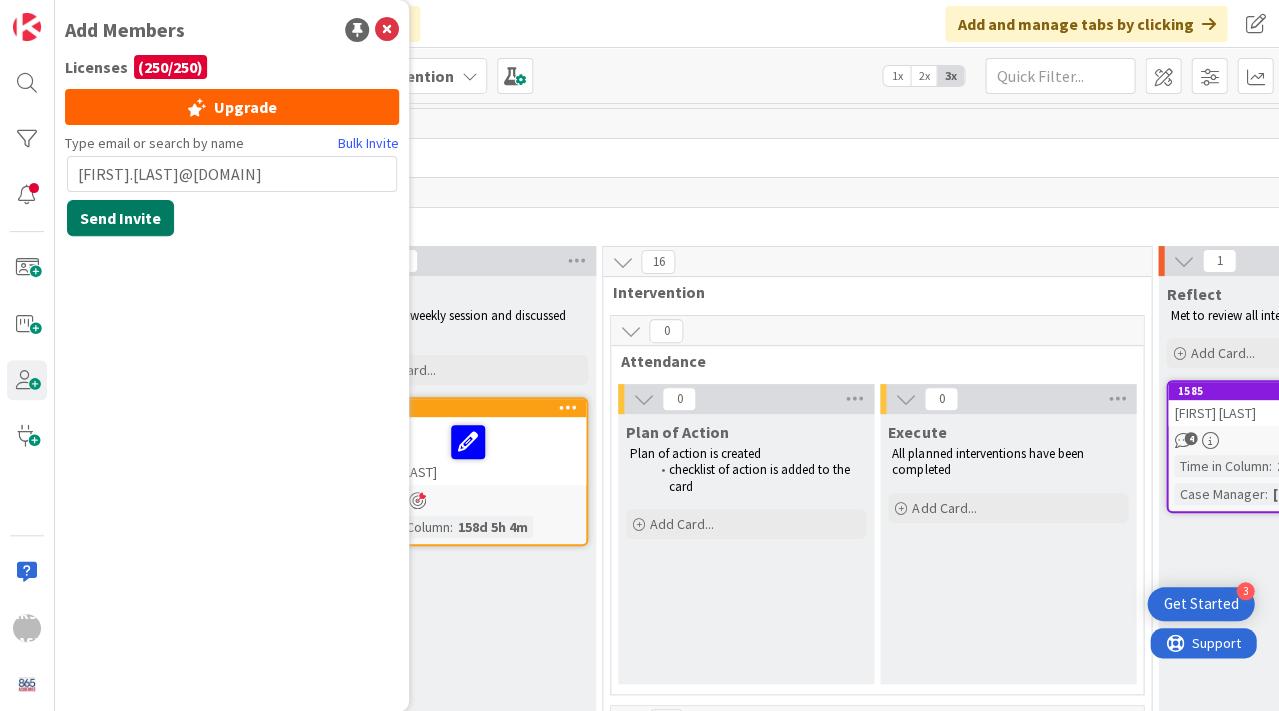 type on "[FIRST].[LAST]@[DOMAIN]" 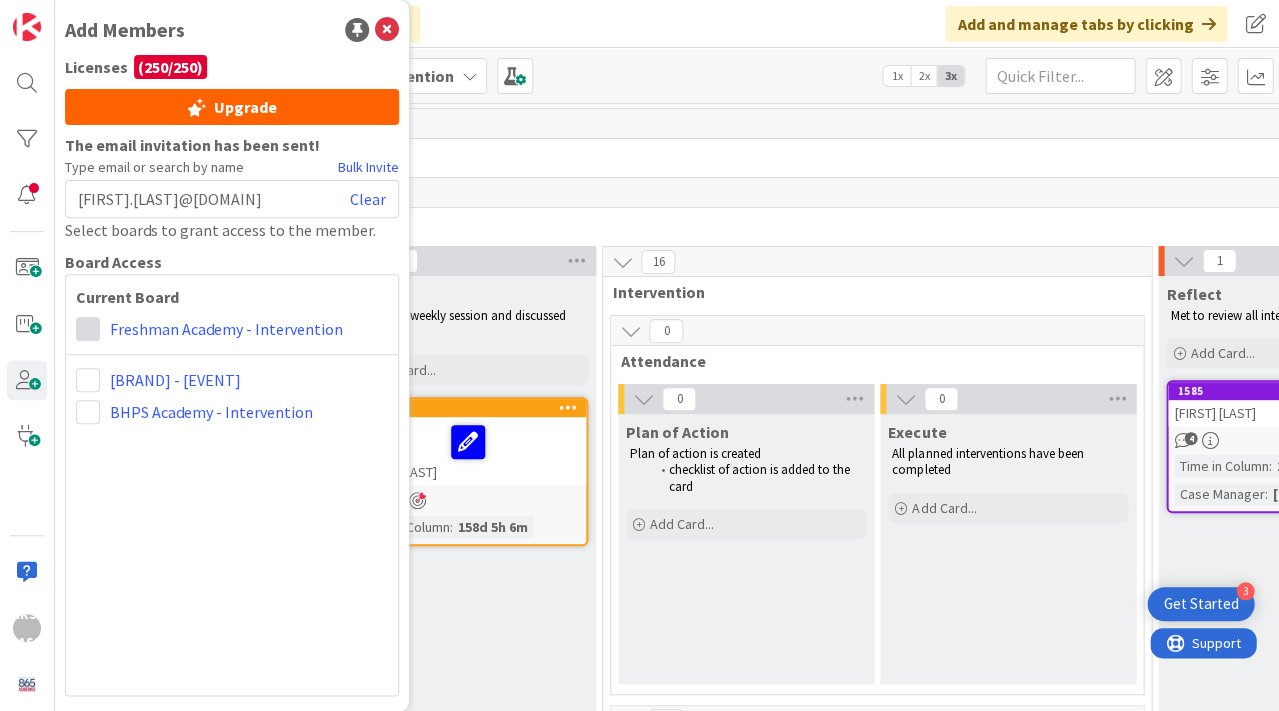 click at bounding box center (88, 329) 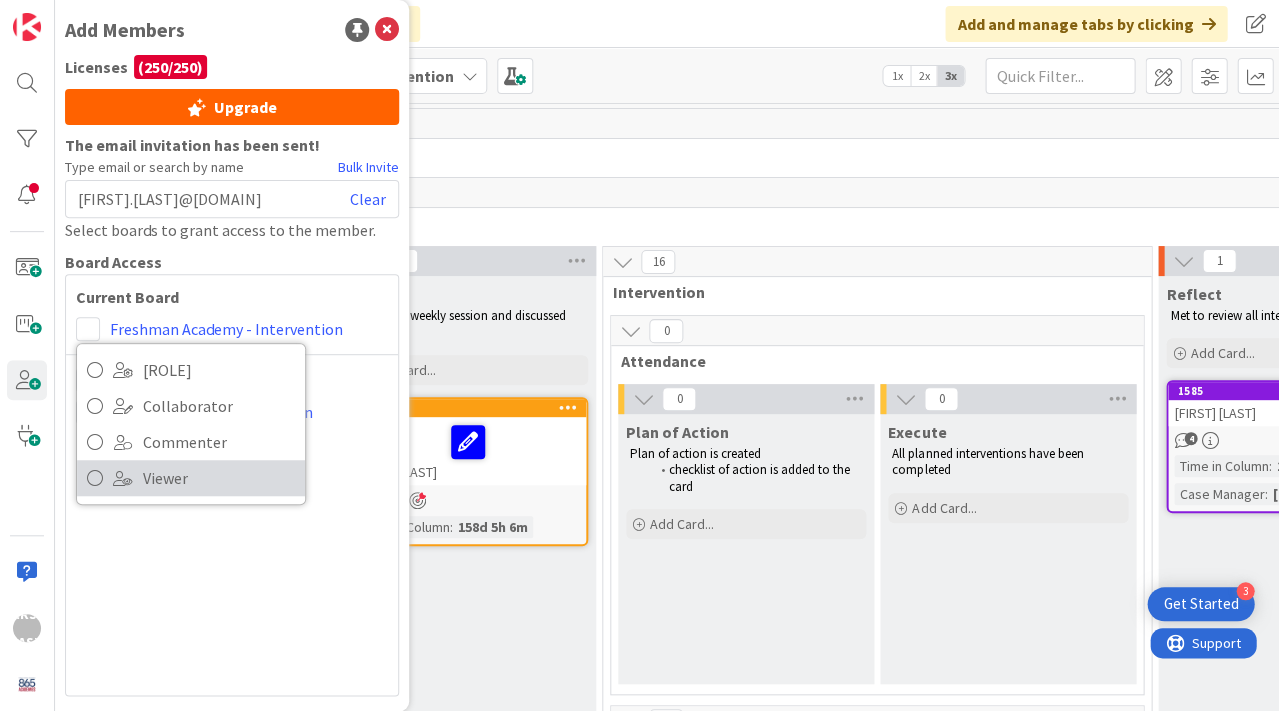 click at bounding box center (95, 478) 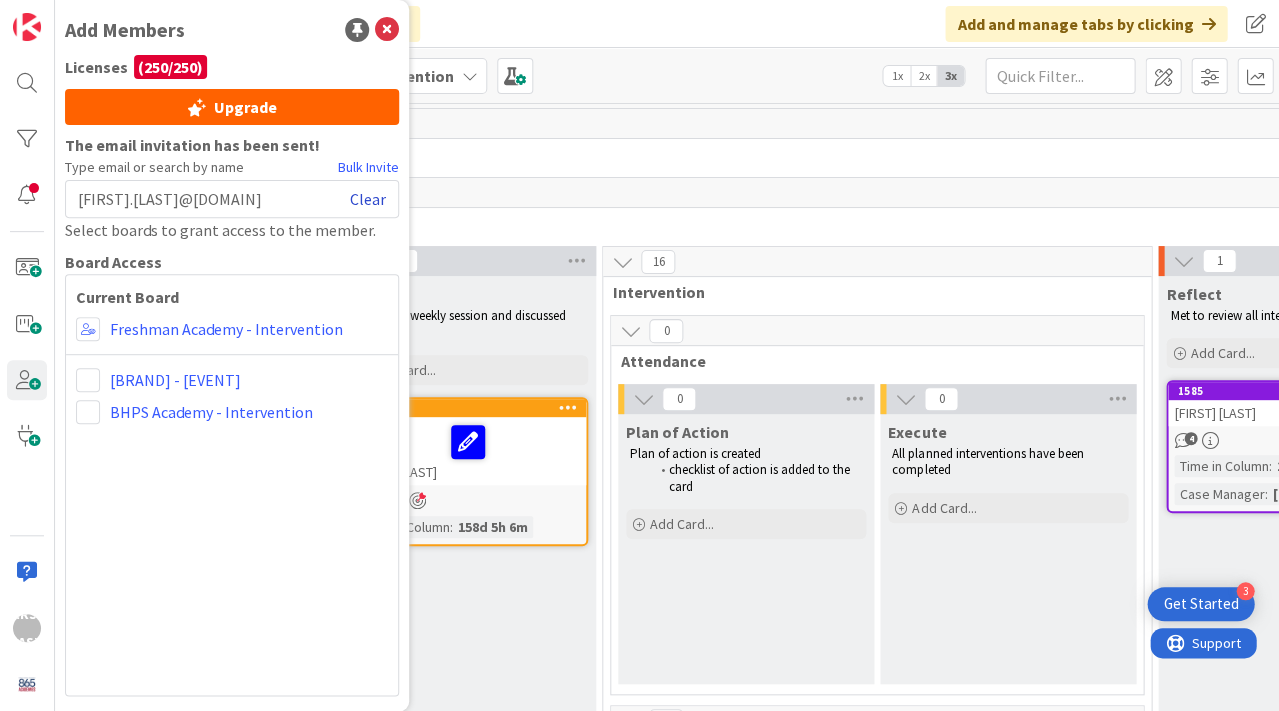 click on "Clear" at bounding box center [368, 199] 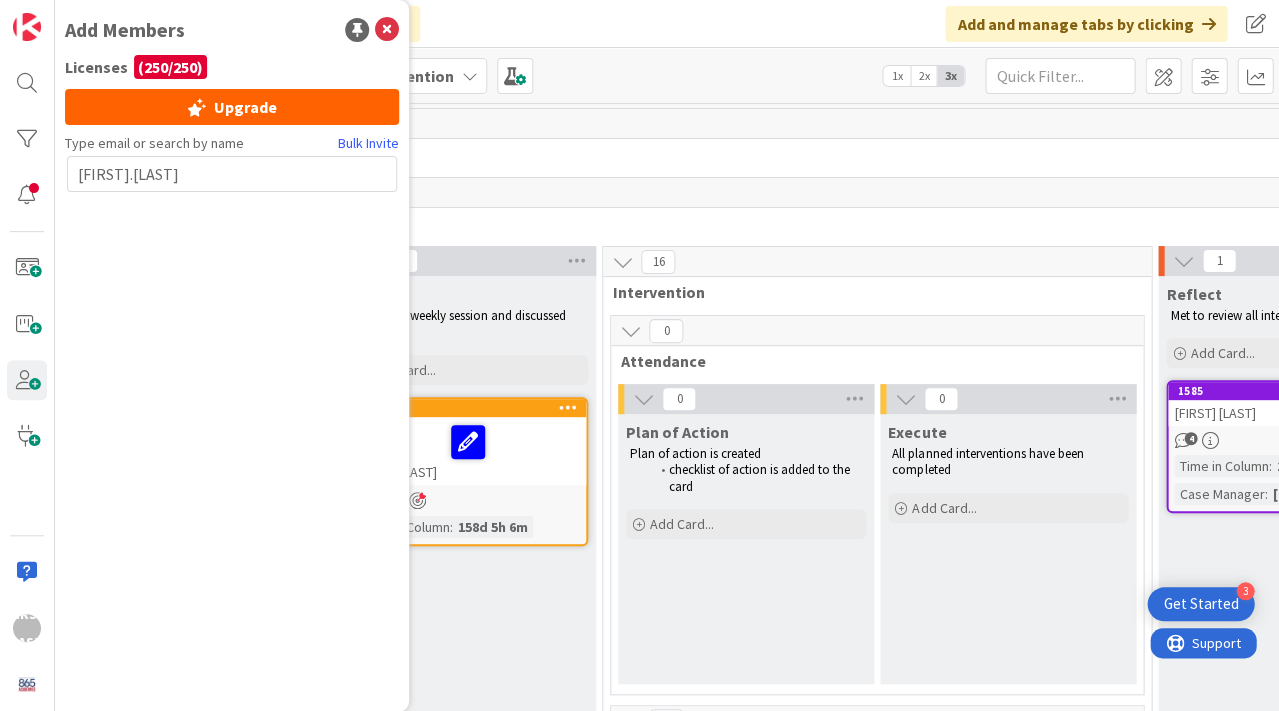 click on "[FIRST].[LAST]" at bounding box center [232, 174] 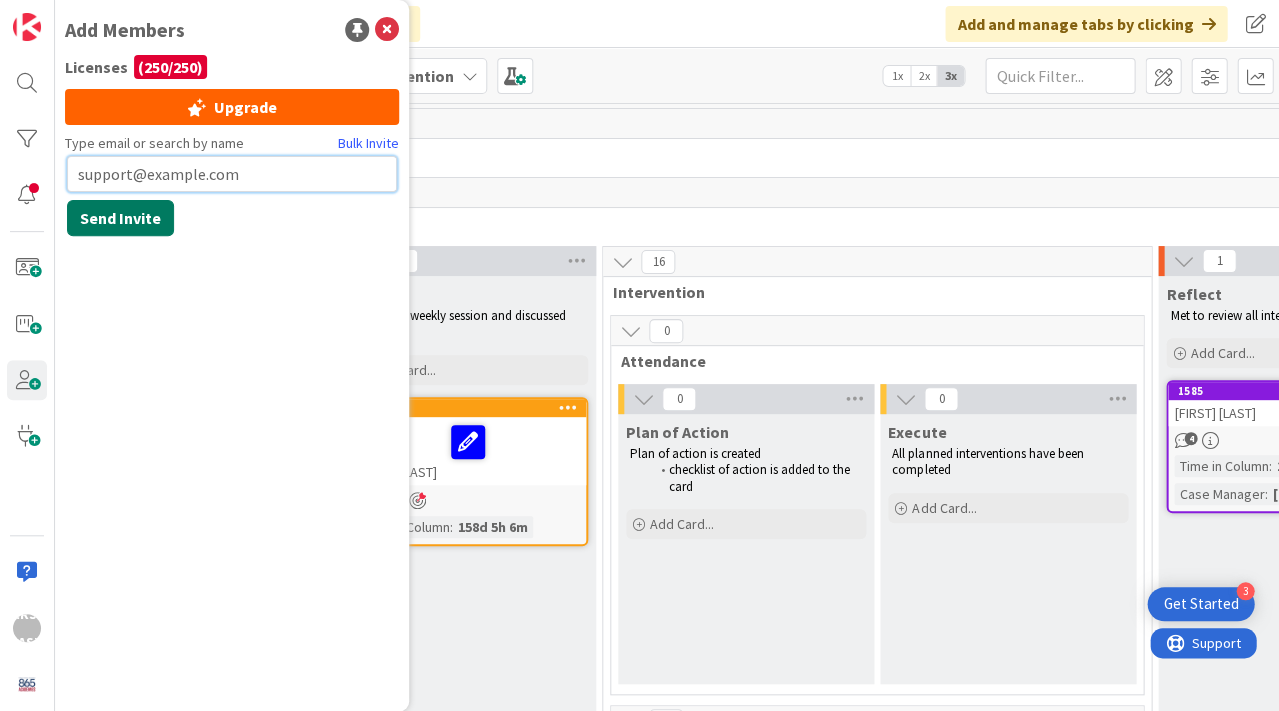 type on "support@example.com" 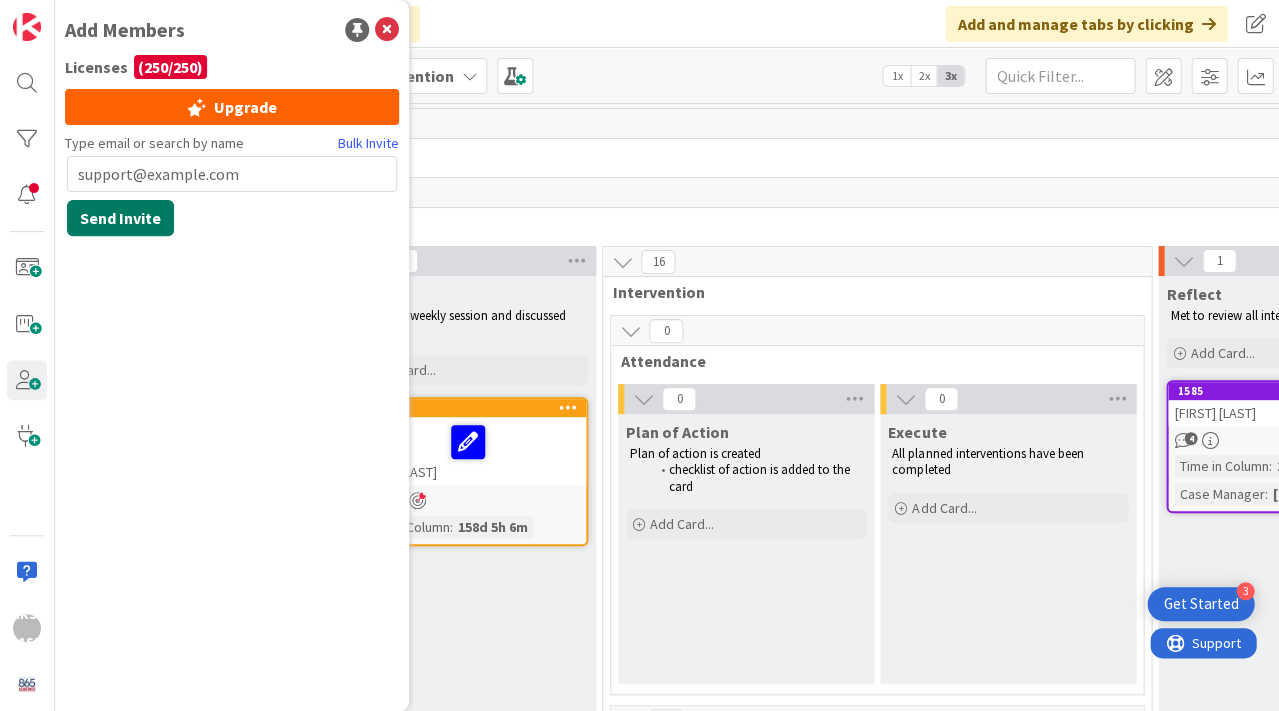 click on "Send Invite" at bounding box center [120, 218] 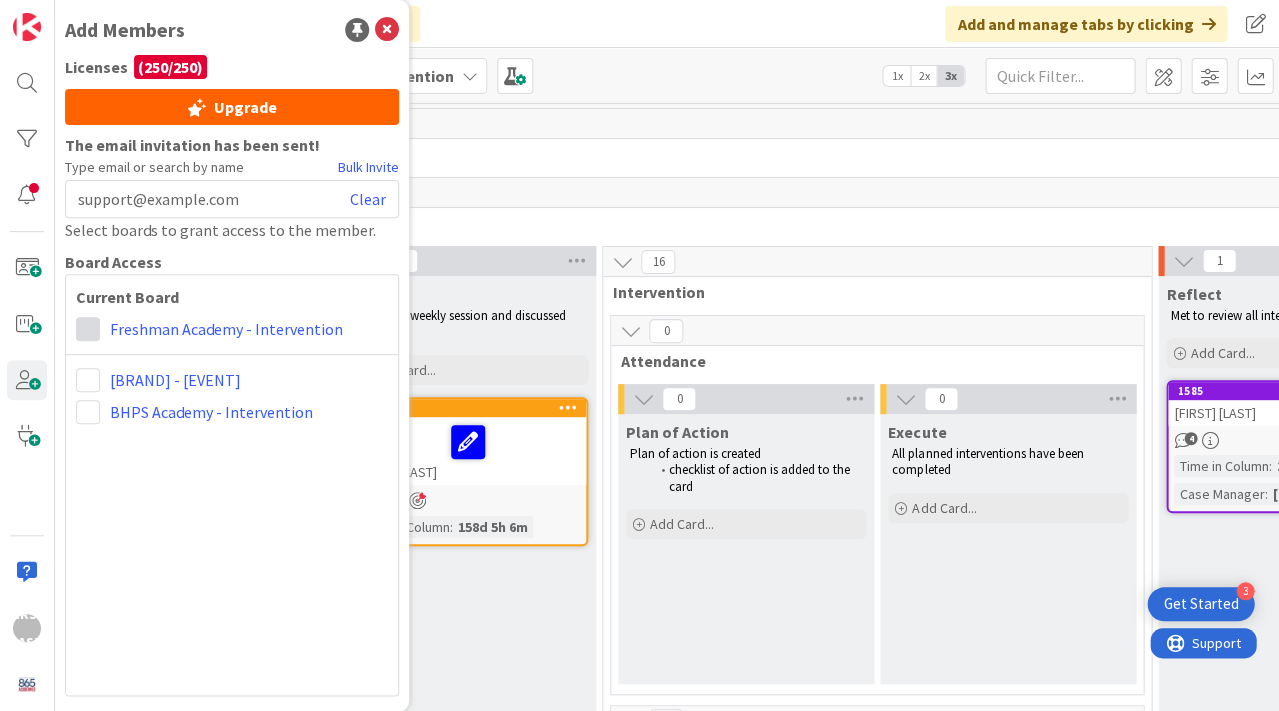 click at bounding box center [88, 329] 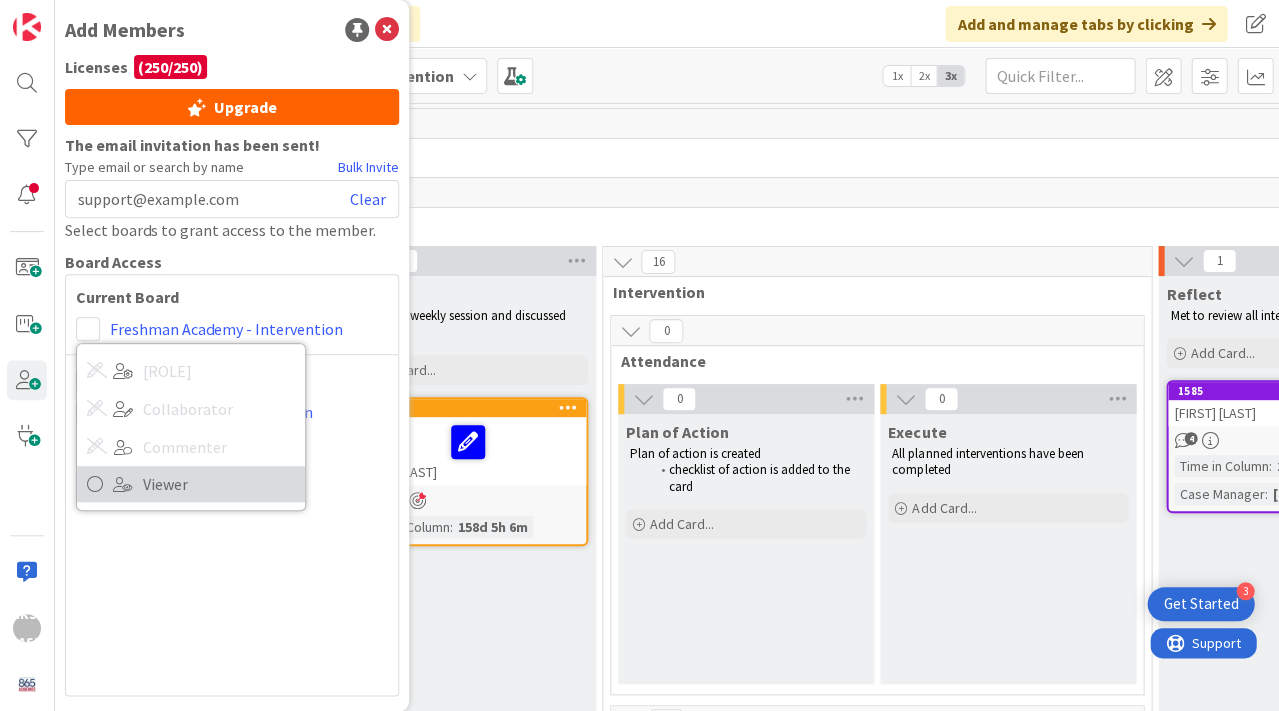 click at bounding box center (95, 484) 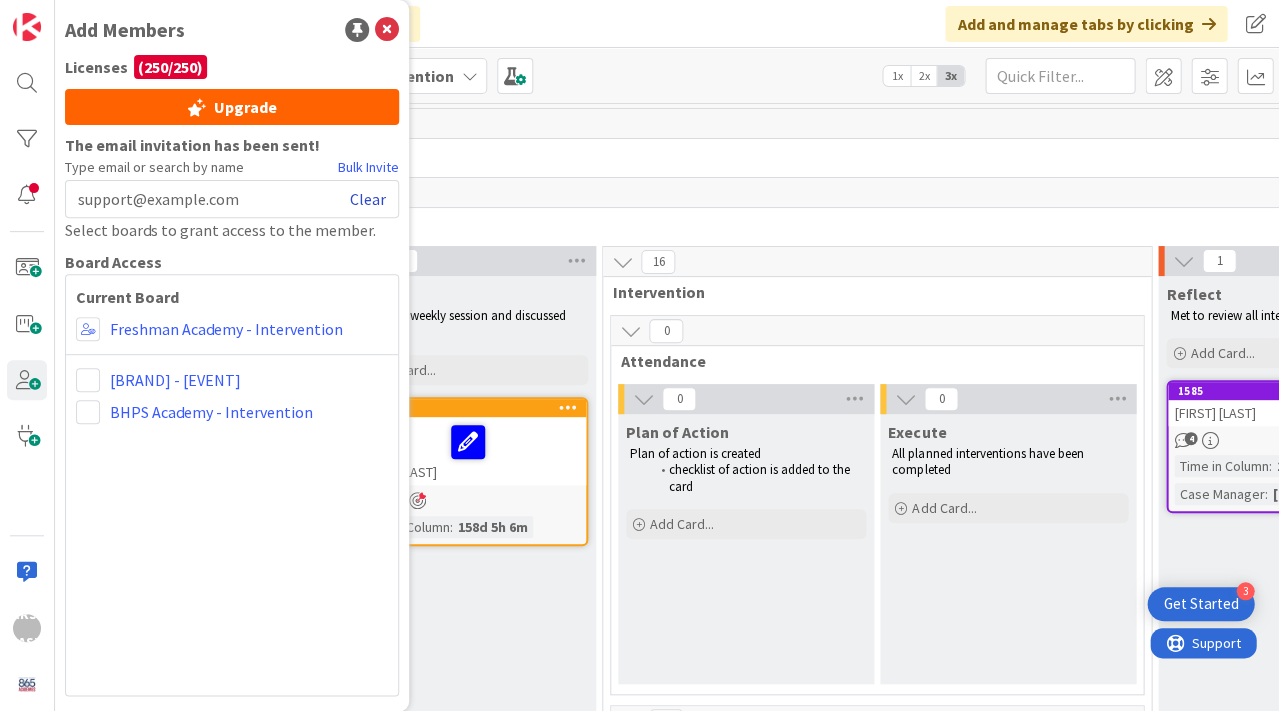 click on "Clear" at bounding box center [368, 199] 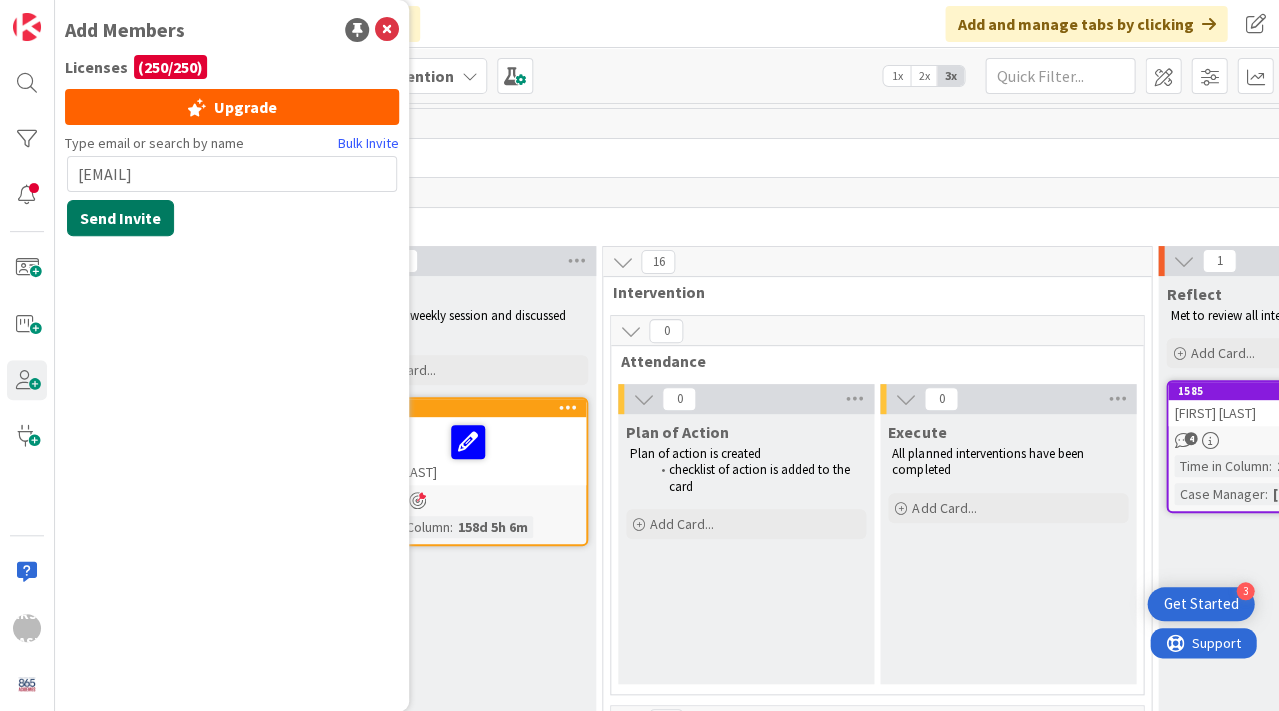 type on "[EMAIL]" 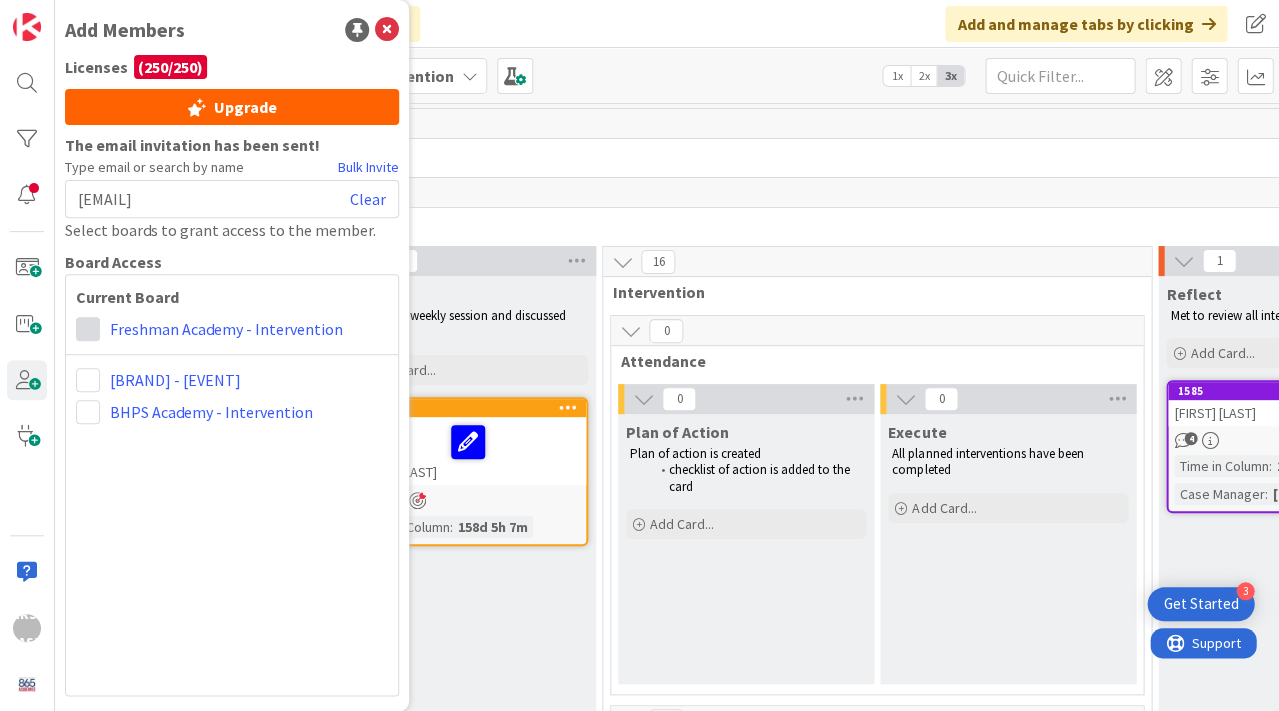 click at bounding box center (88, 329) 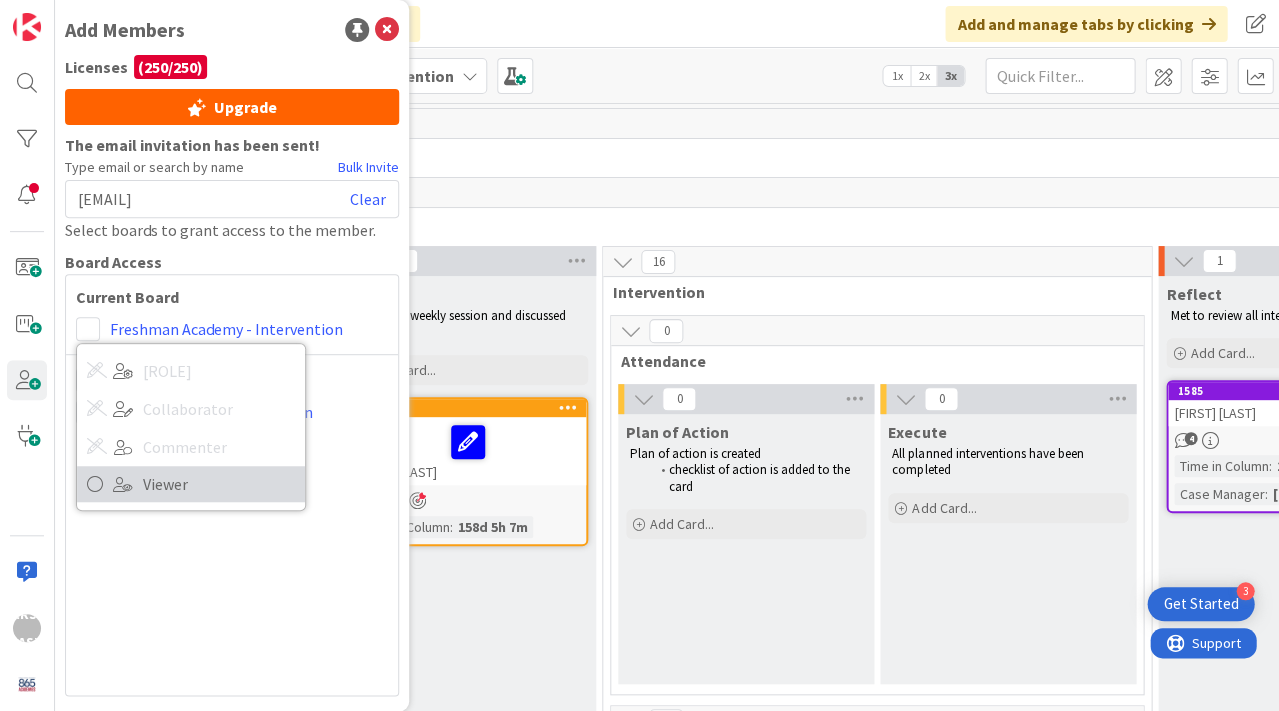 click at bounding box center [95, 484] 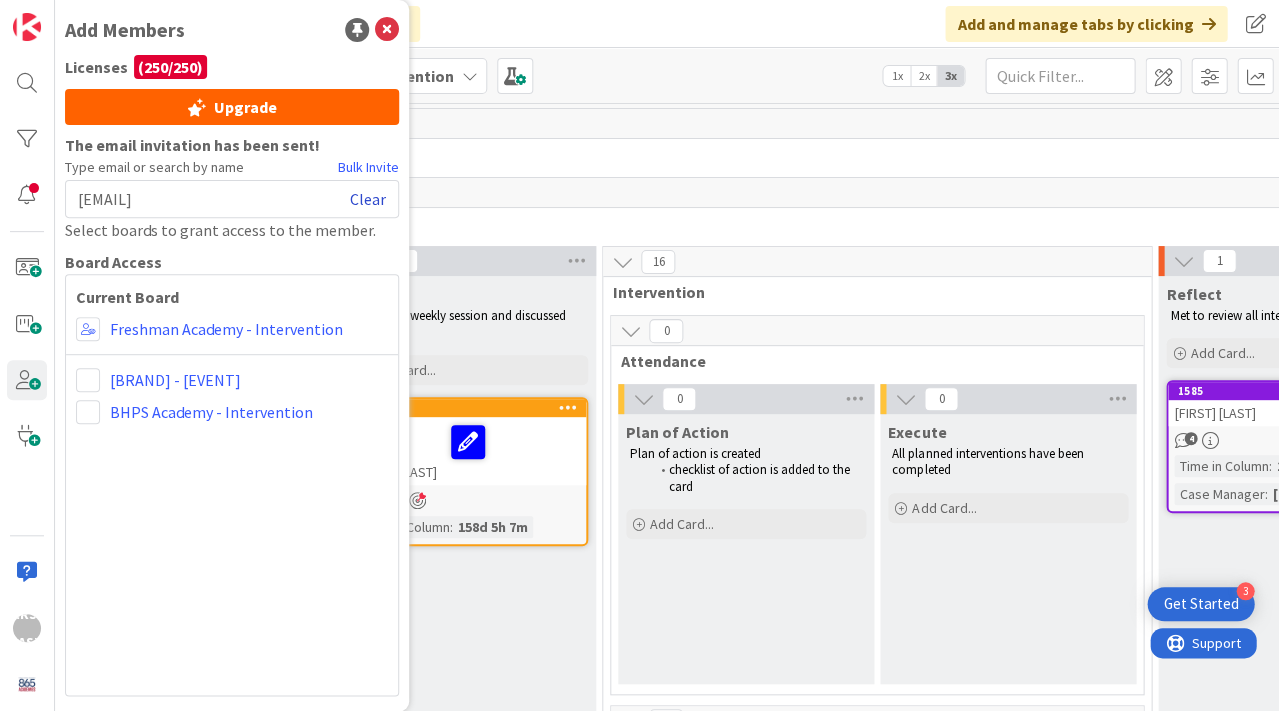 click on "Clear" at bounding box center (368, 199) 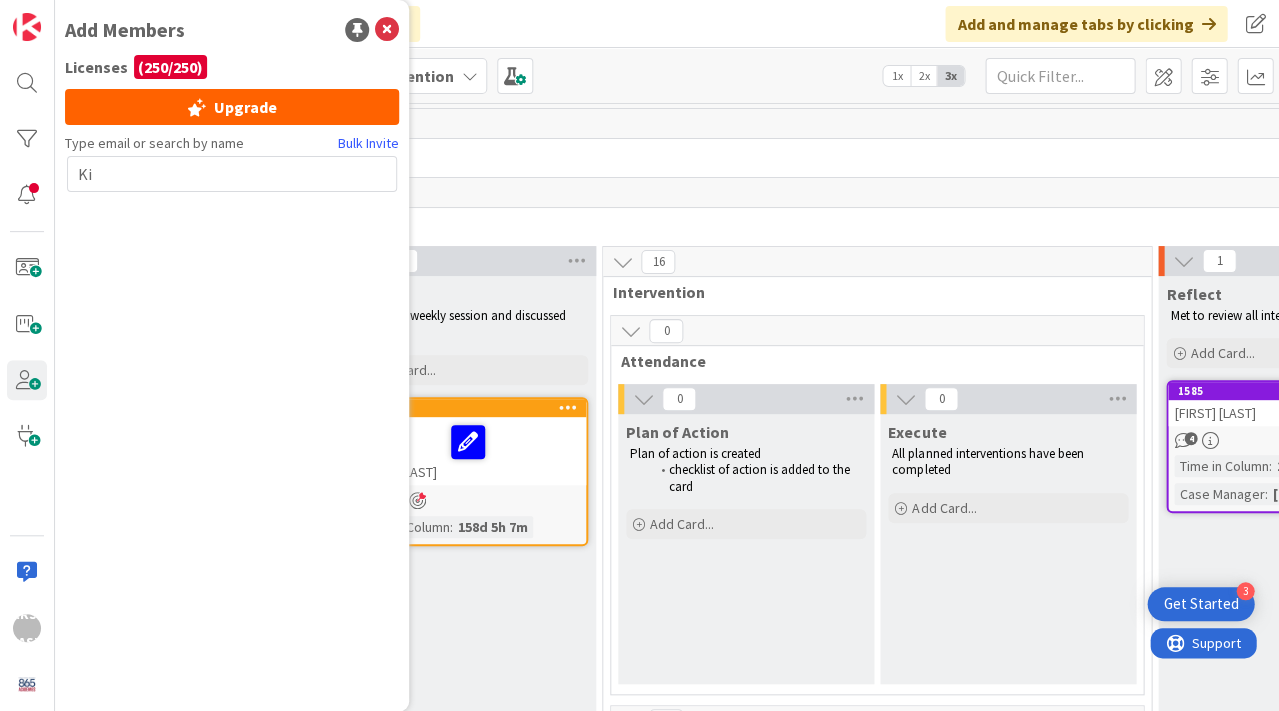 type on "K" 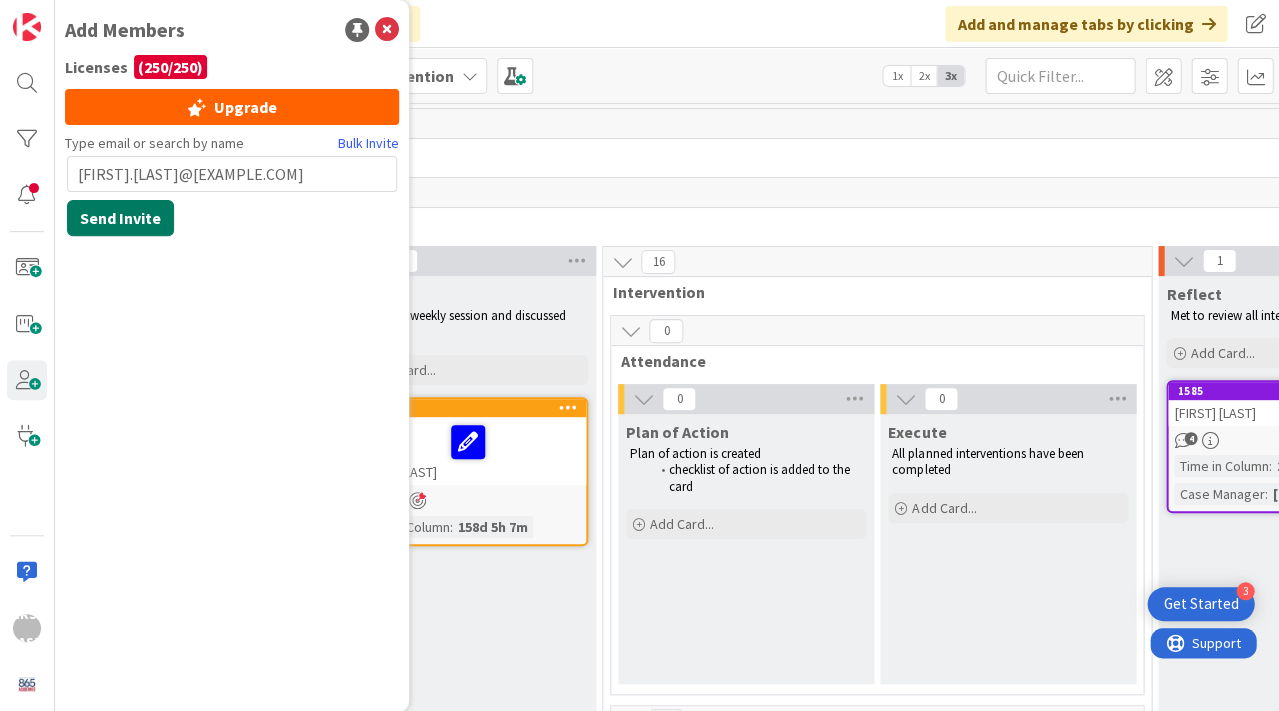 type on "[FIRST].[LAST]@[EXAMPLE.COM]" 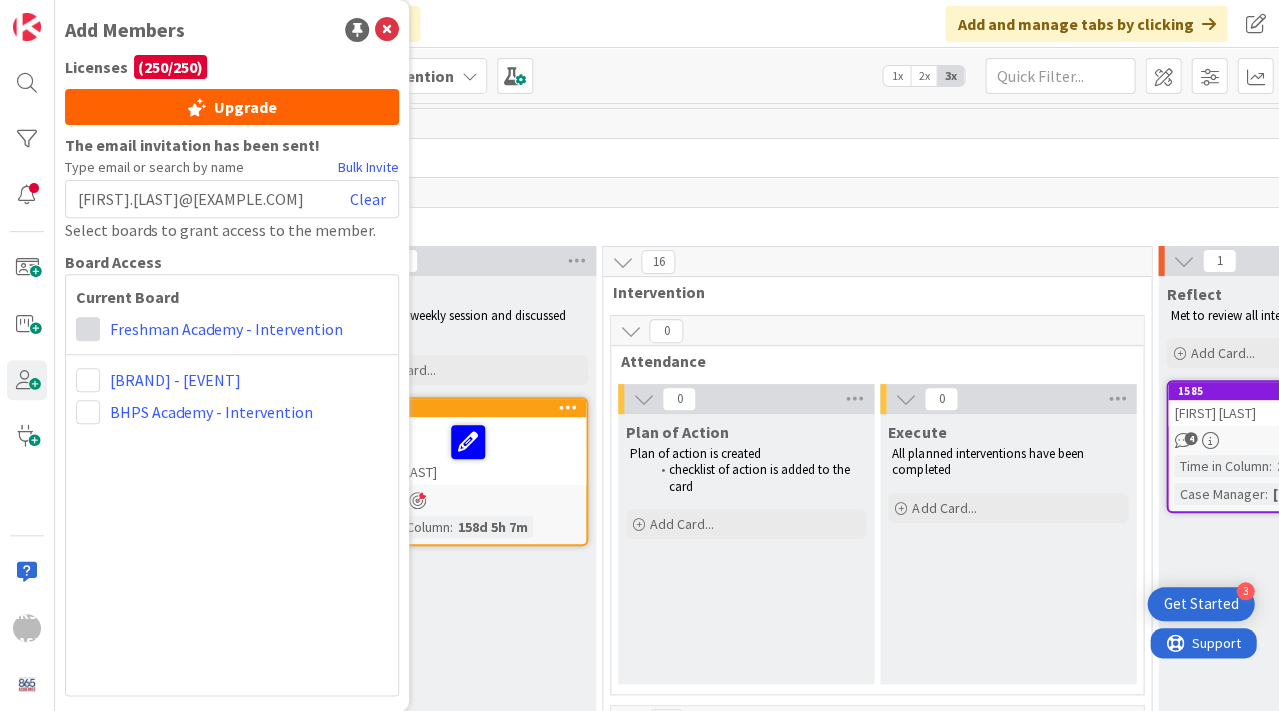 click at bounding box center [88, 329] 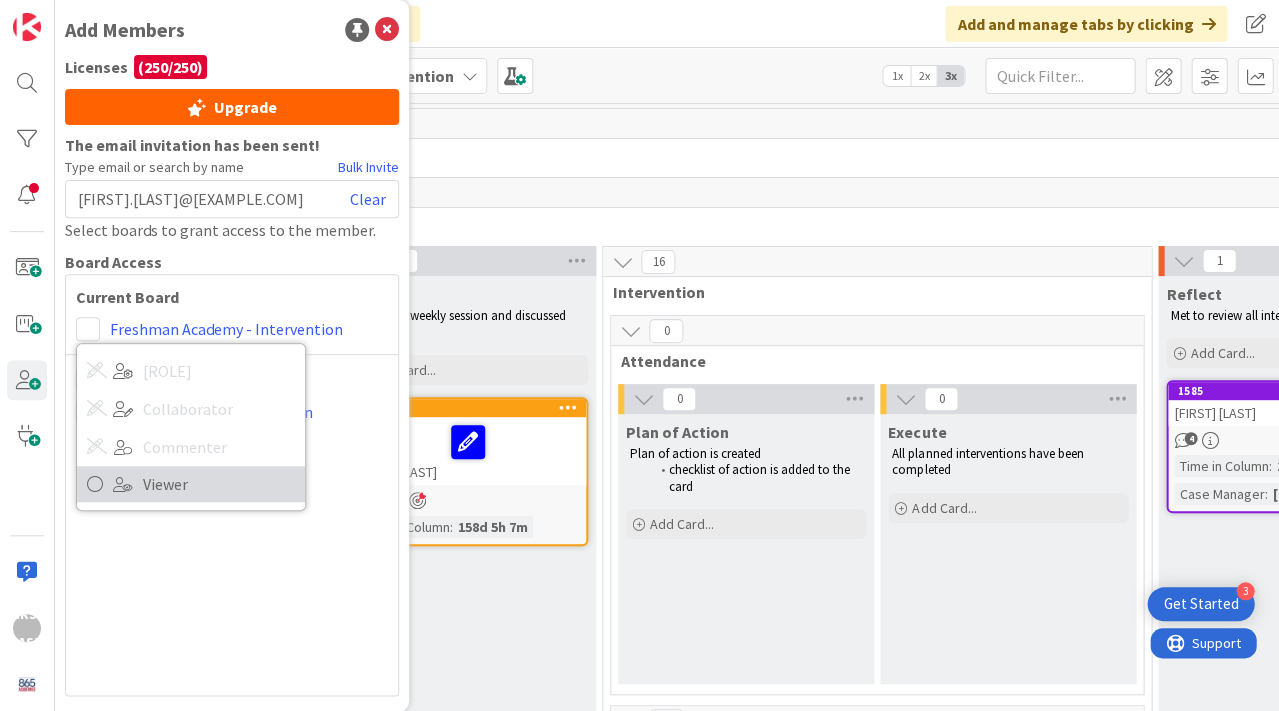 click at bounding box center (95, 484) 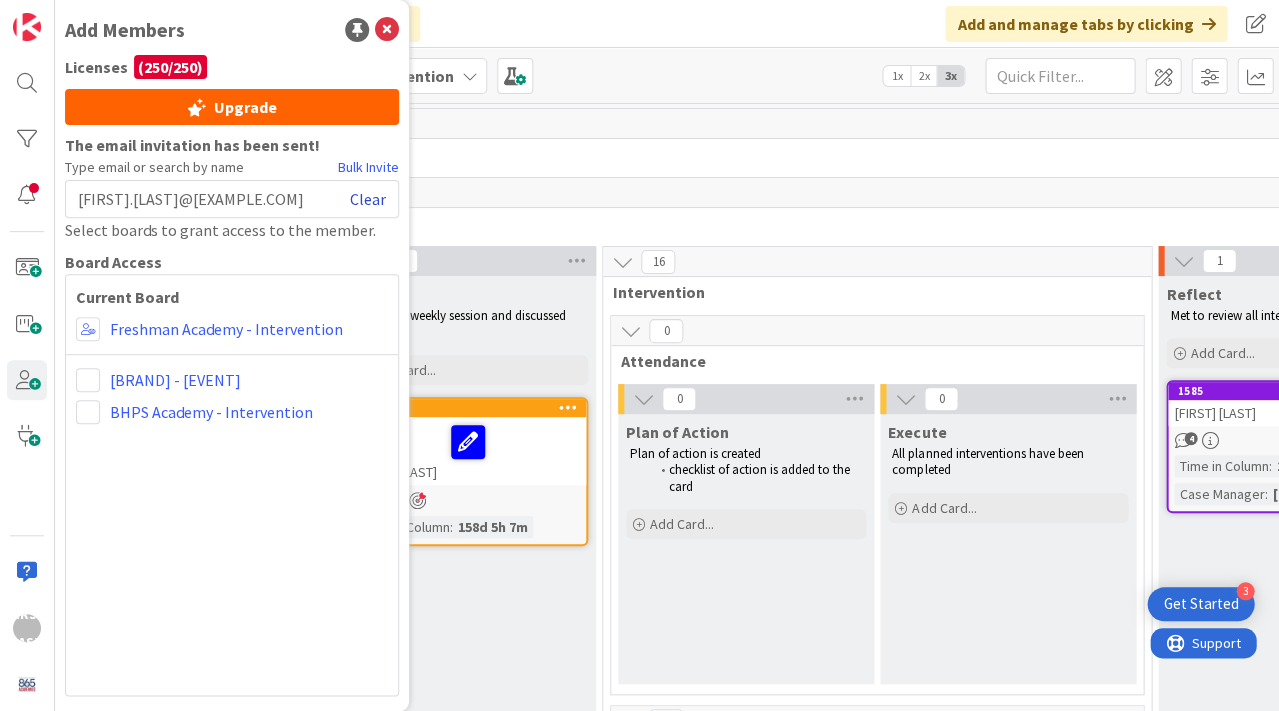click on "Clear" at bounding box center [368, 199] 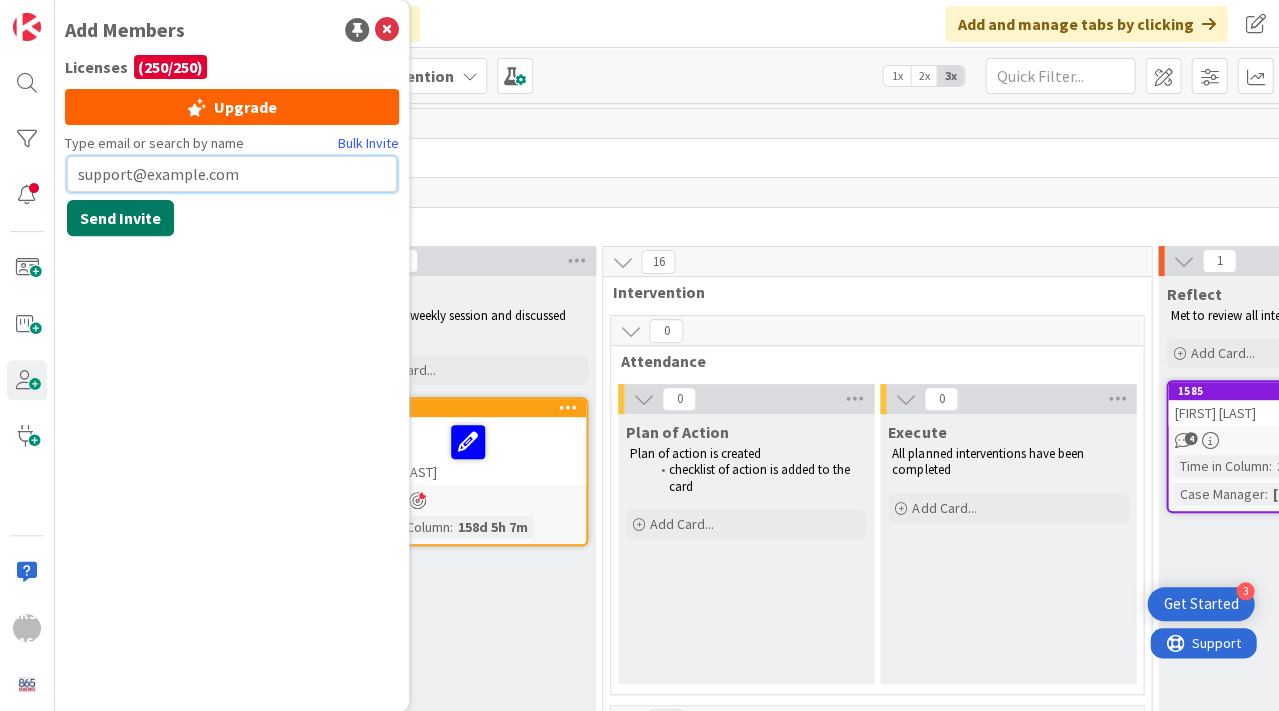 type on "support@example.com" 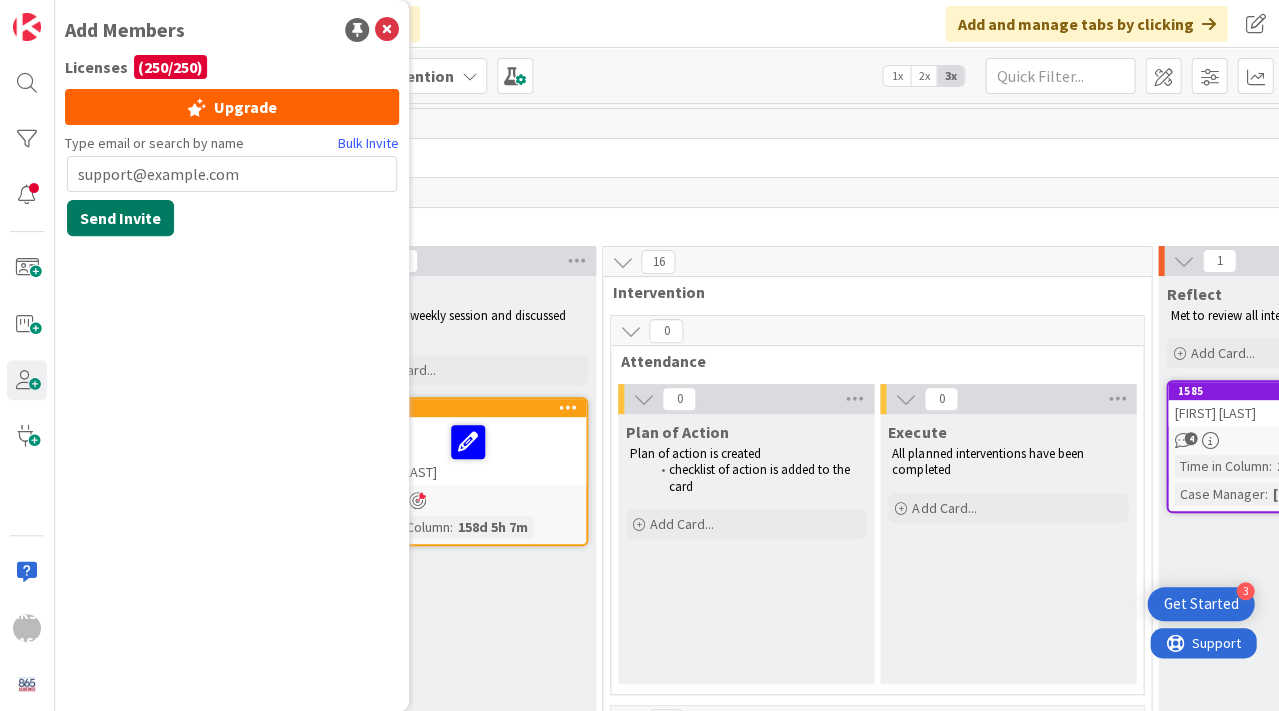 click on "Send Invite" at bounding box center [120, 218] 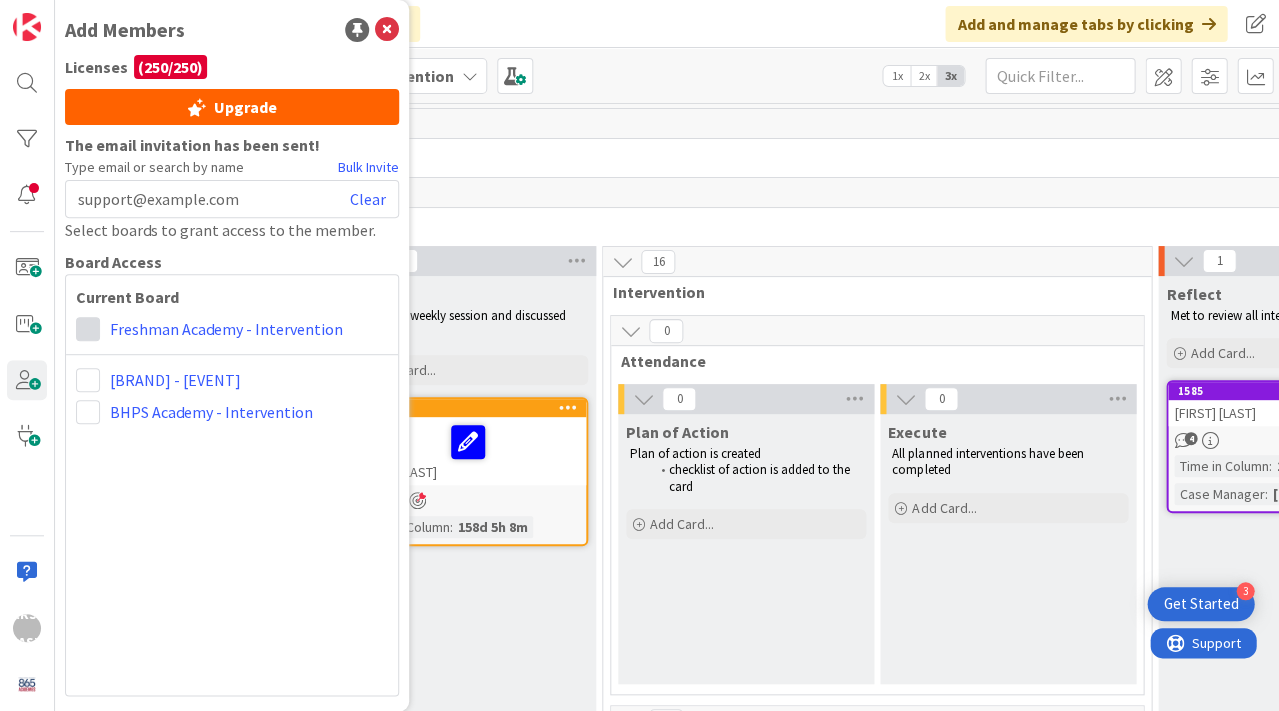 click at bounding box center (88, 329) 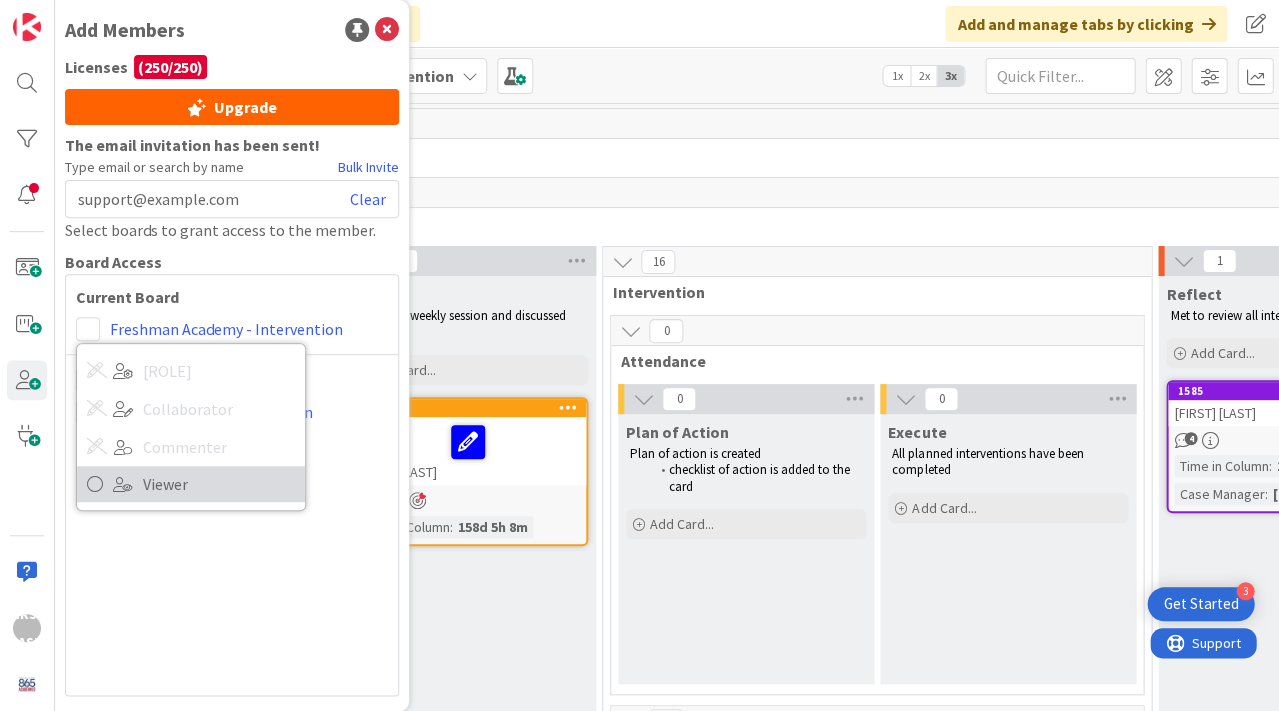 click at bounding box center (95, 484) 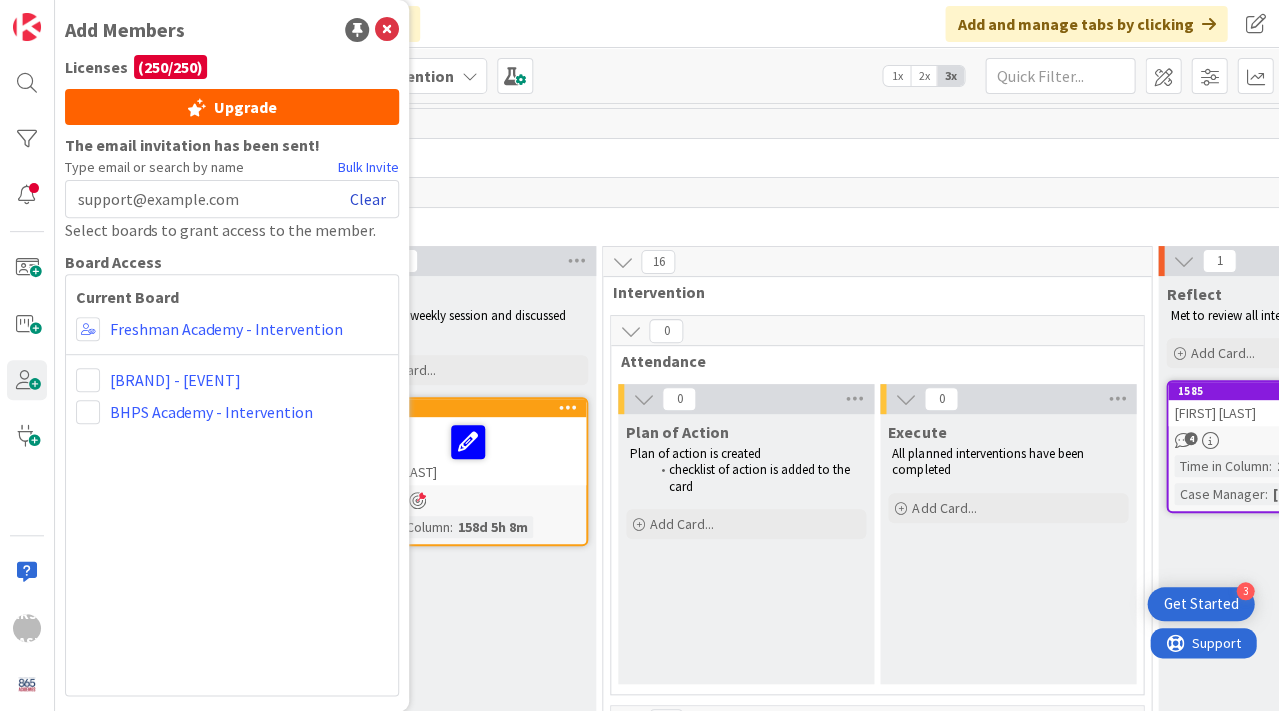 click on "Clear" at bounding box center (368, 199) 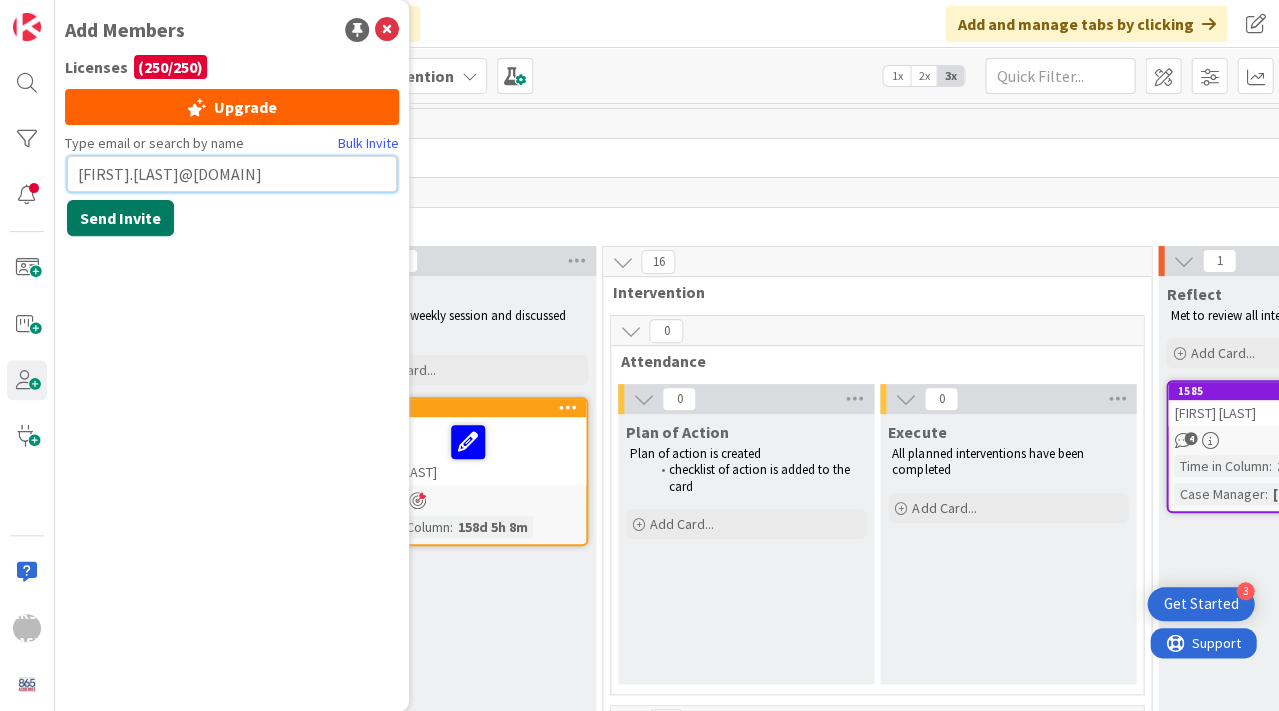type on "[FIRST].[LAST]@[DOMAIN]" 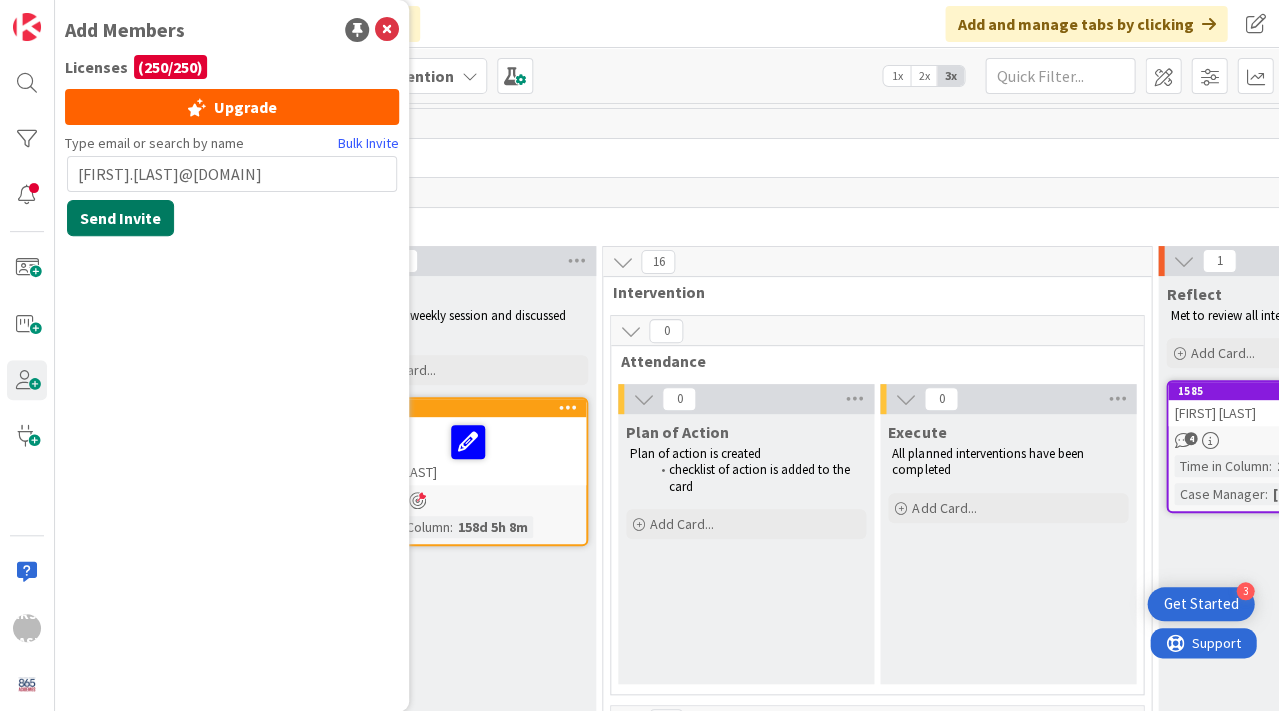 click on "Send Invite" at bounding box center [120, 218] 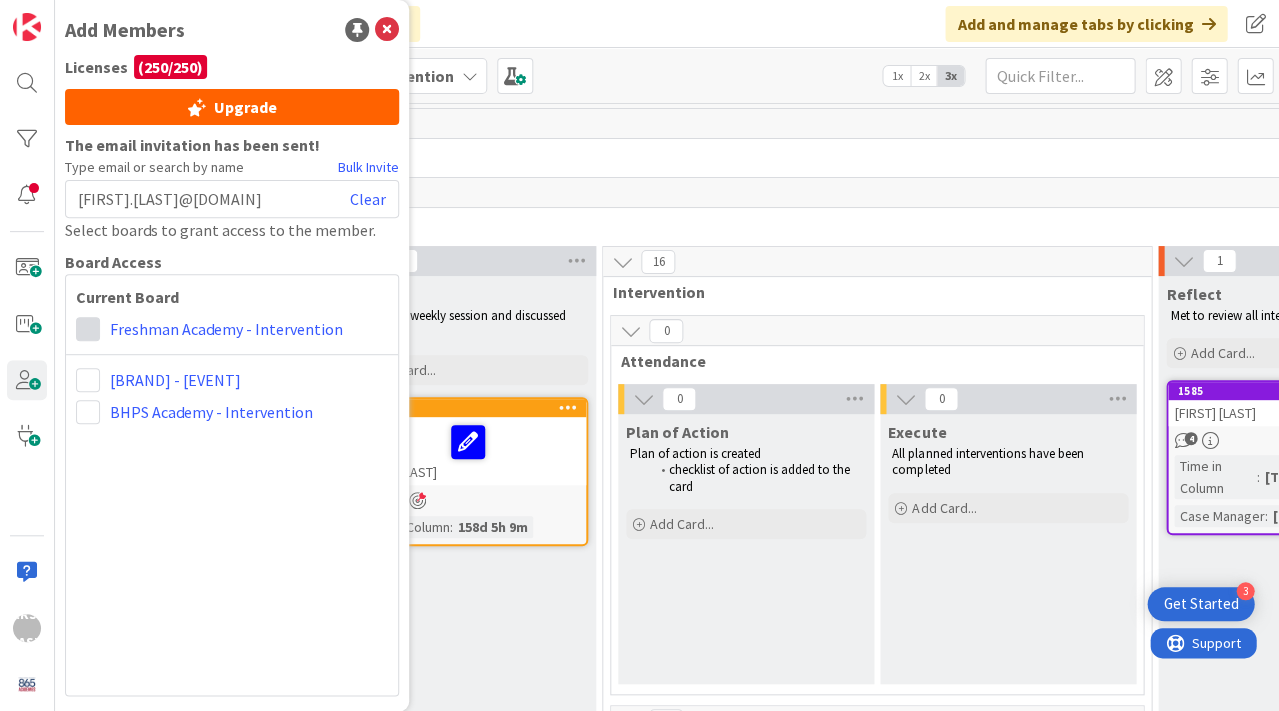 click at bounding box center (88, 329) 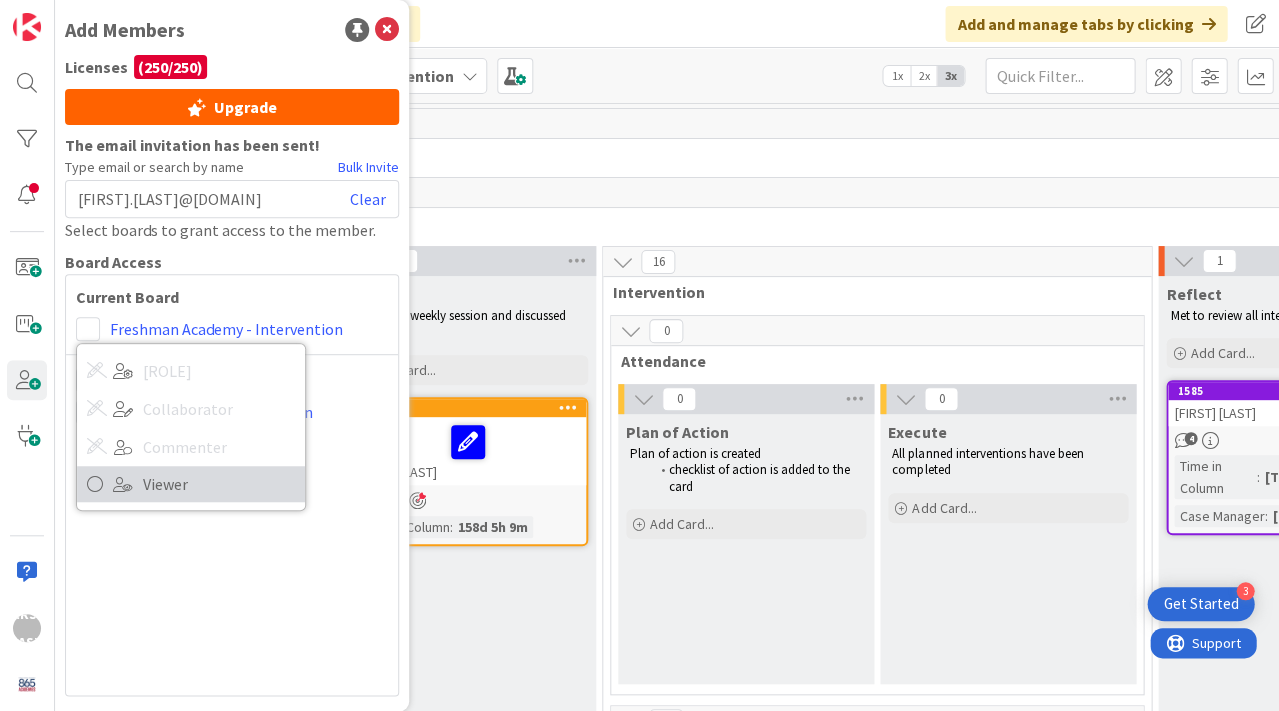 click at bounding box center [95, 484] 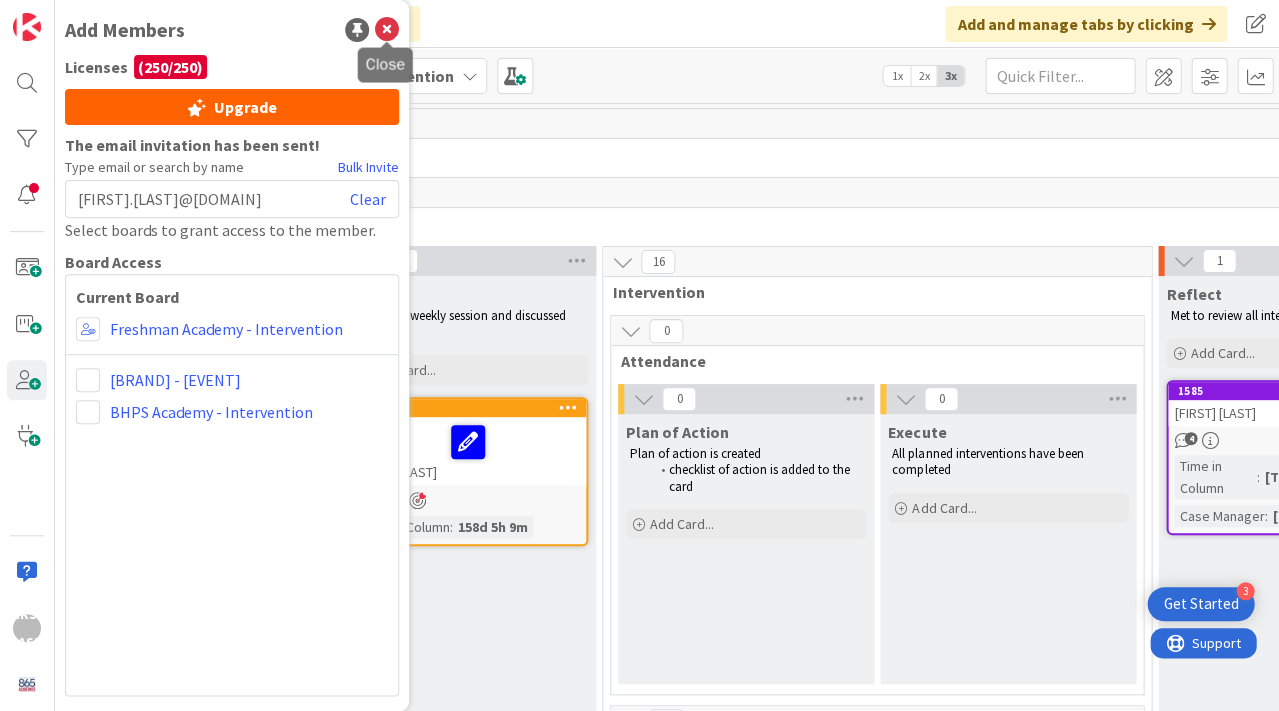 click at bounding box center [387, 30] 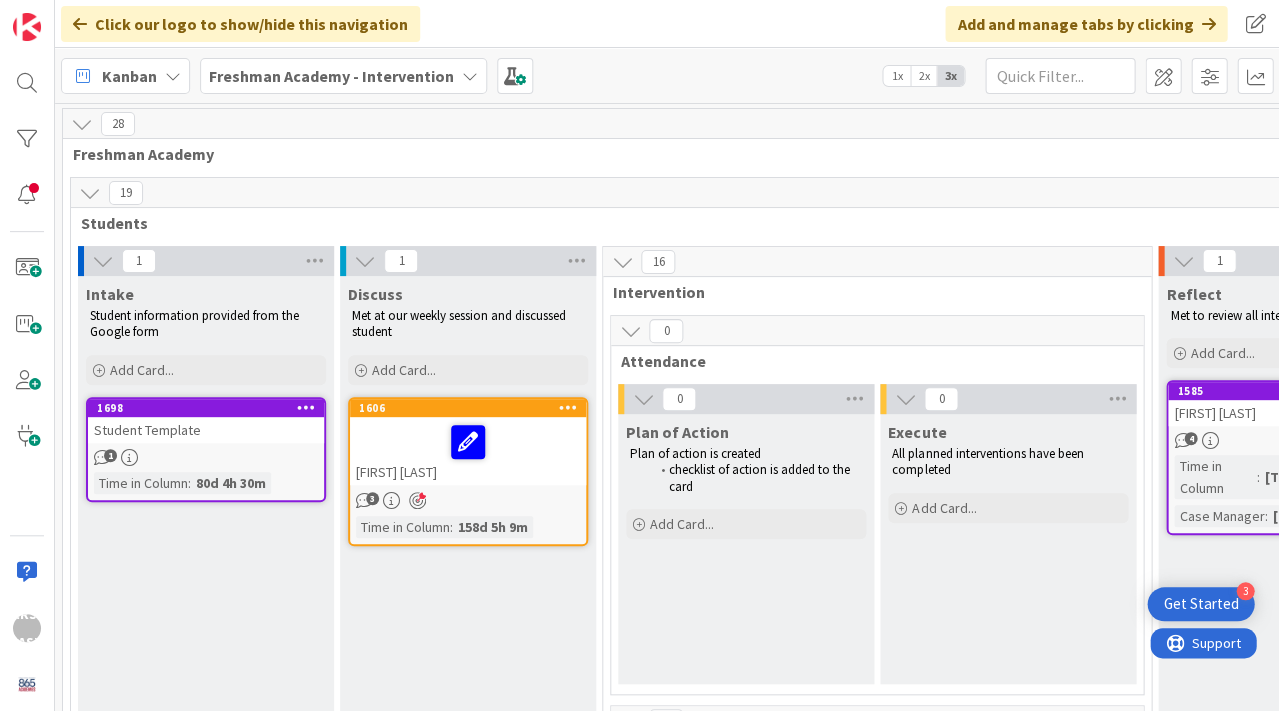 click on "Freshman Academy - Intervention" at bounding box center (331, 76) 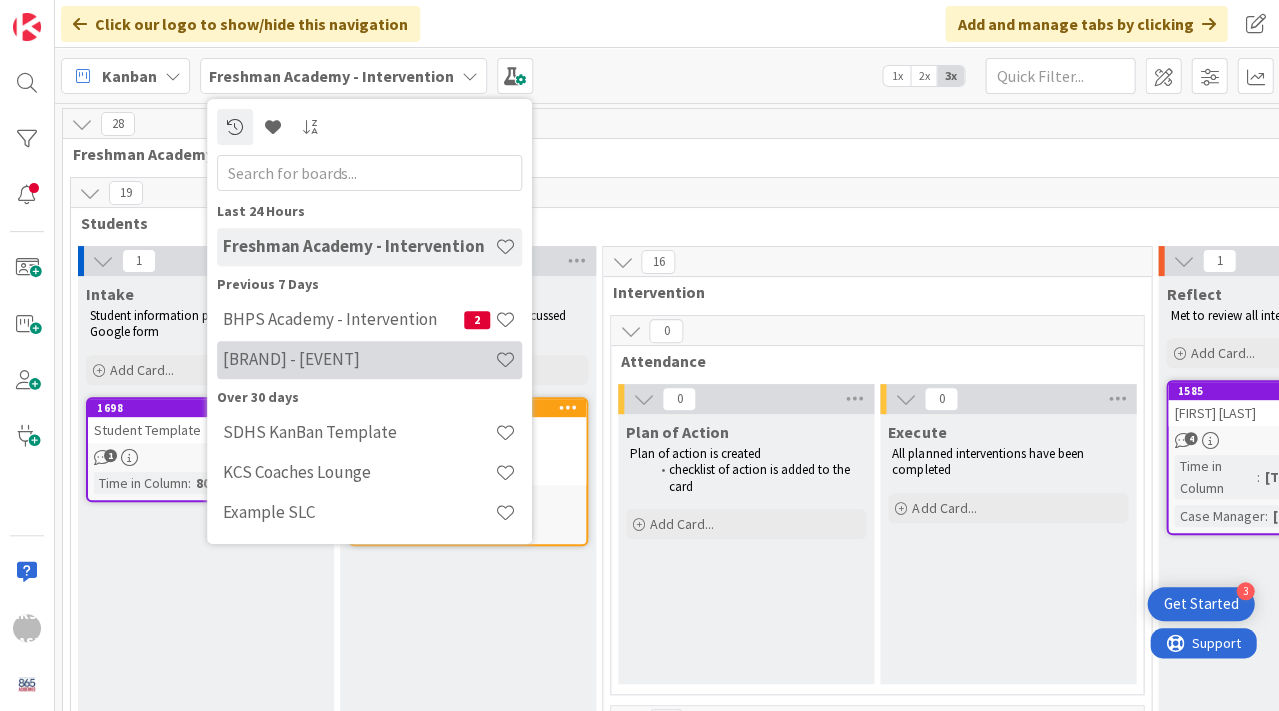 click on "[BRAND] - [EVENT]" at bounding box center [359, 359] 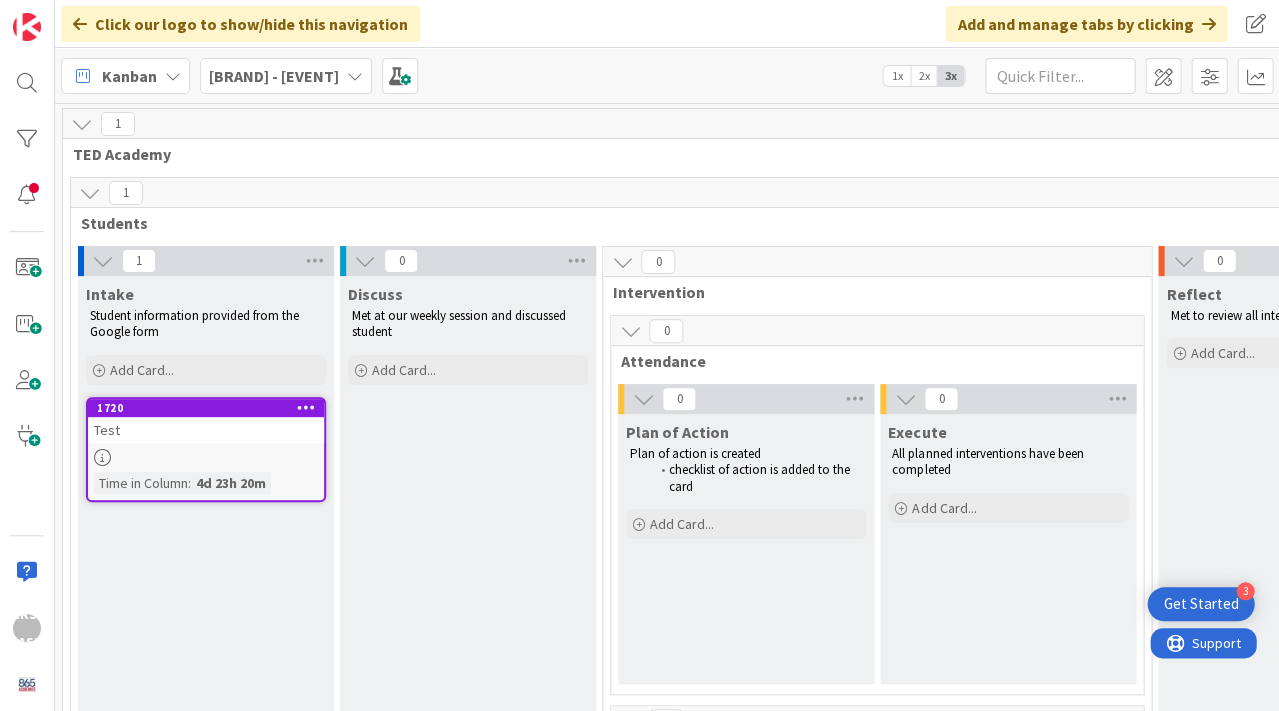 scroll, scrollTop: 0, scrollLeft: 0, axis: both 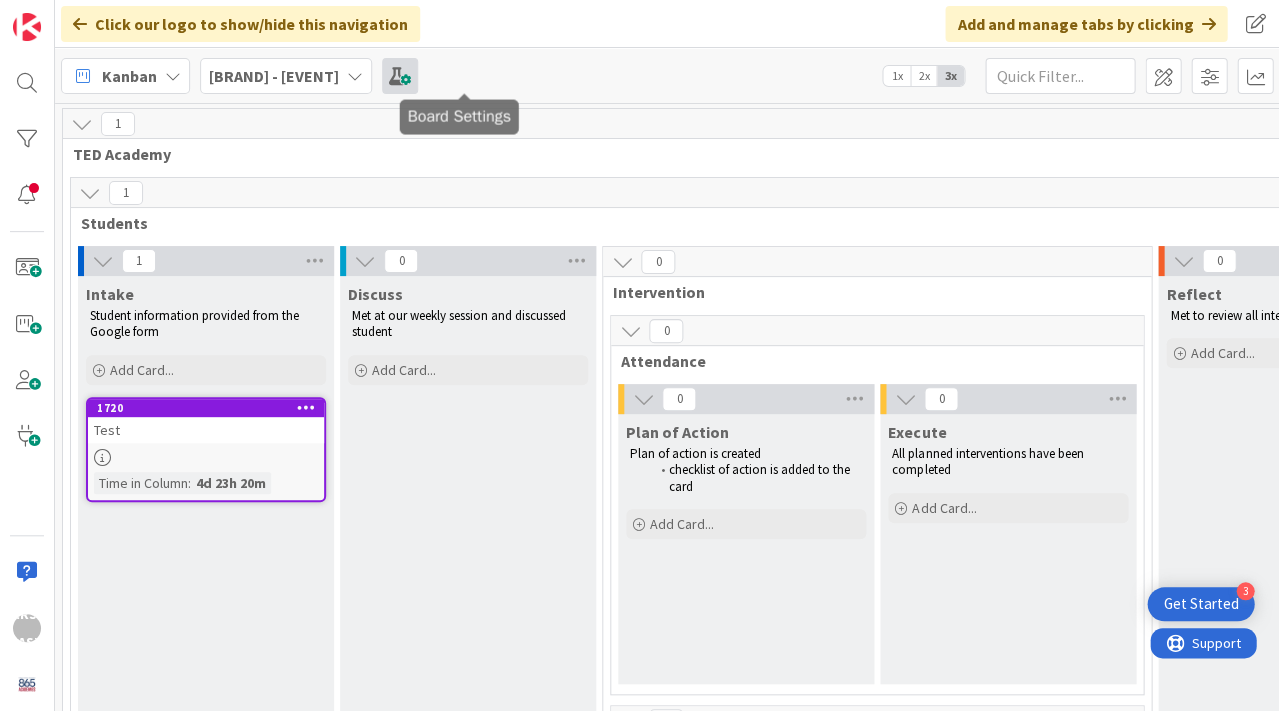 click at bounding box center (400, 76) 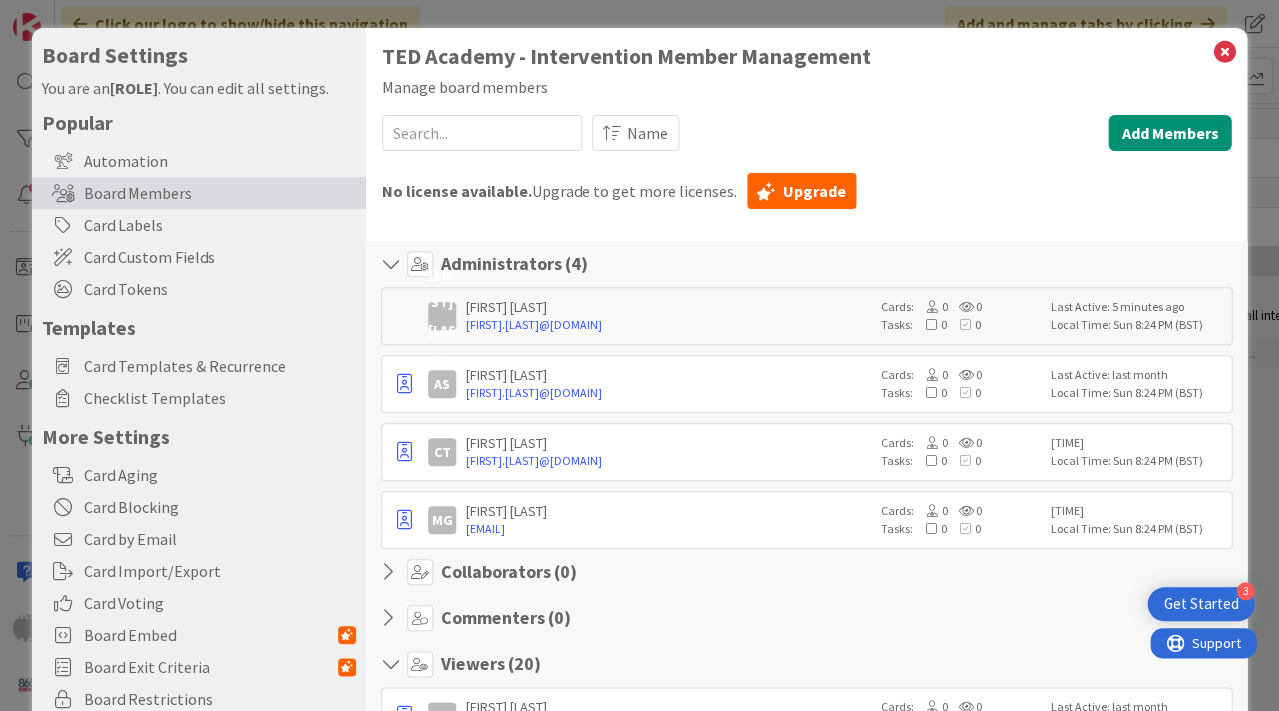scroll, scrollTop: 0, scrollLeft: 0, axis: both 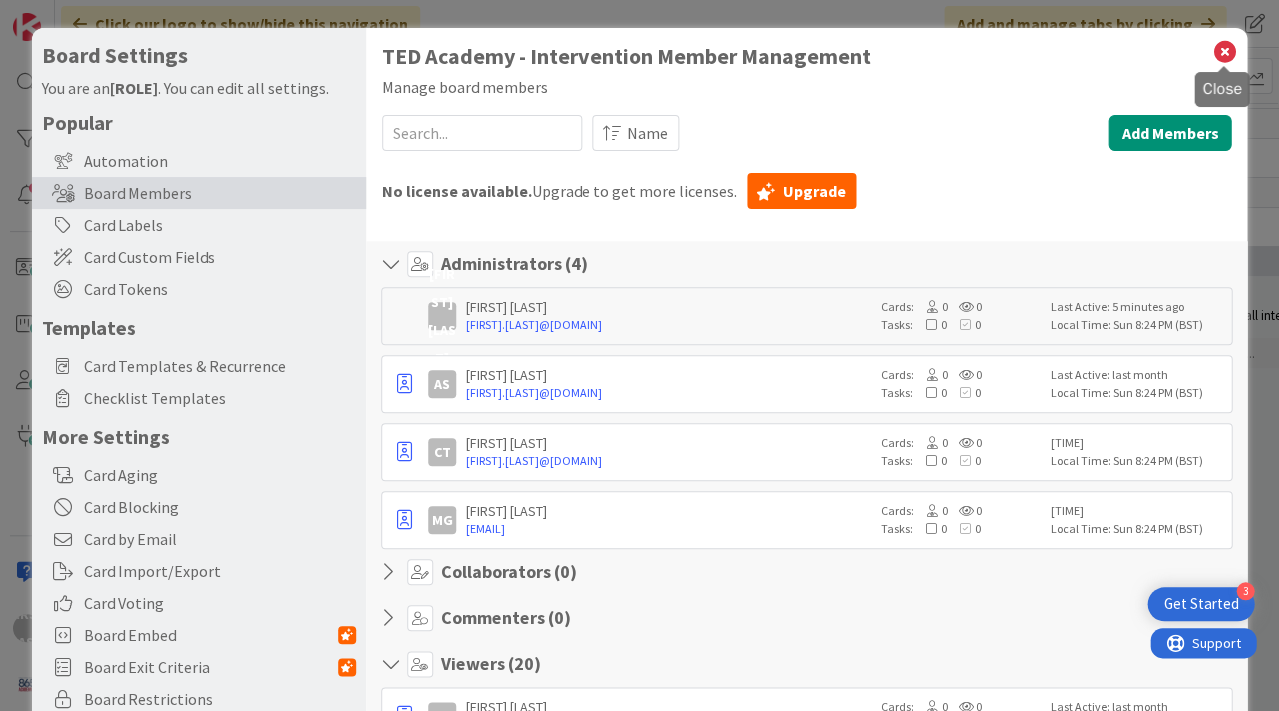 click at bounding box center (1224, 52) 